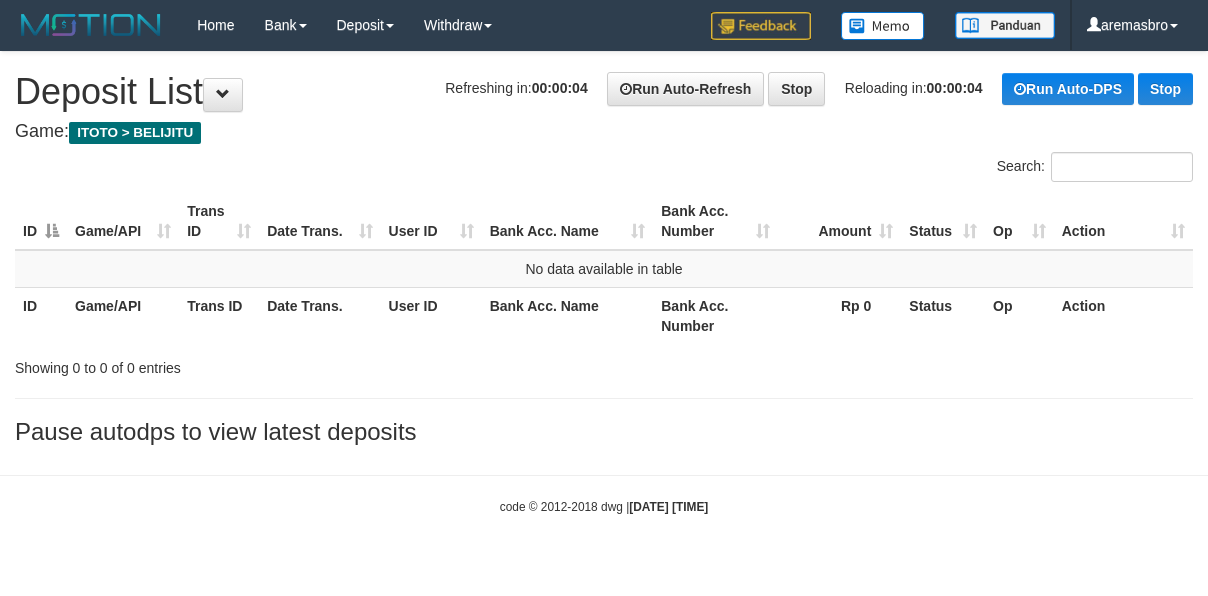 scroll, scrollTop: 0, scrollLeft: 0, axis: both 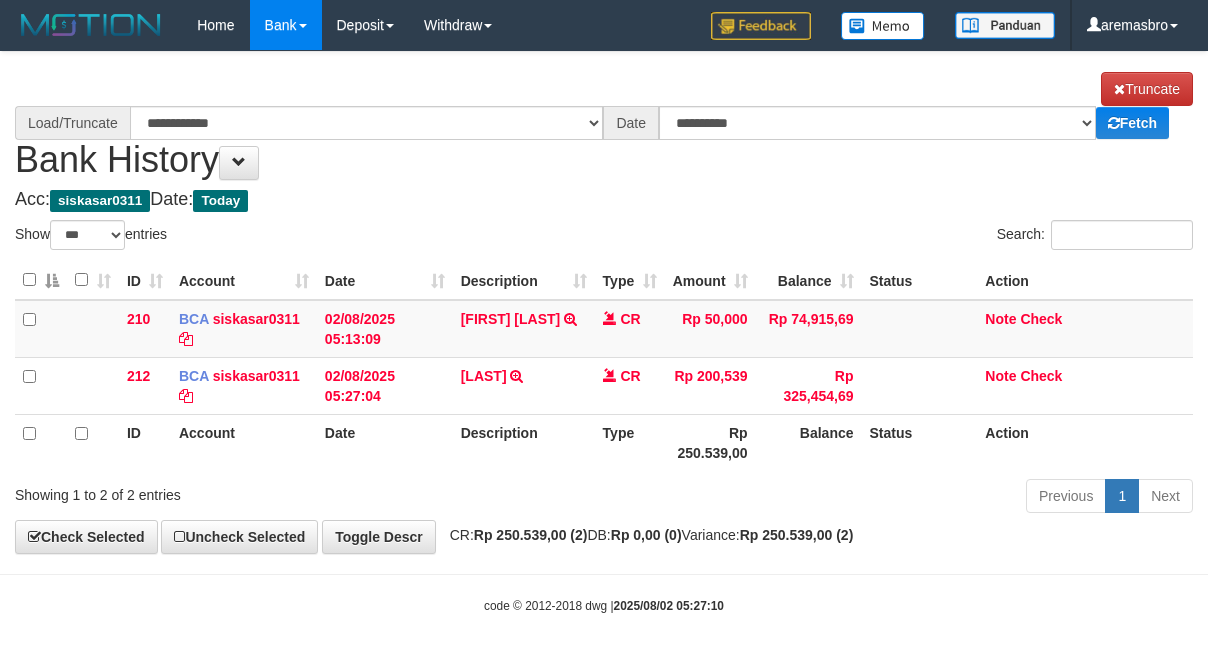 select on "***" 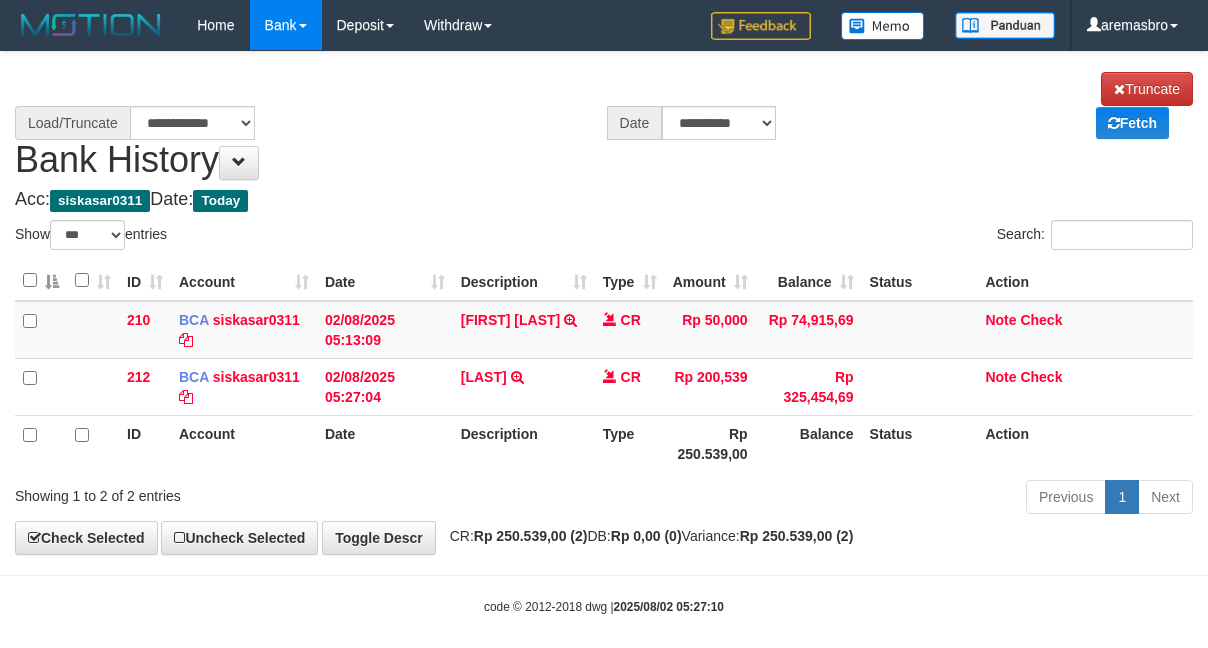scroll, scrollTop: 0, scrollLeft: 0, axis: both 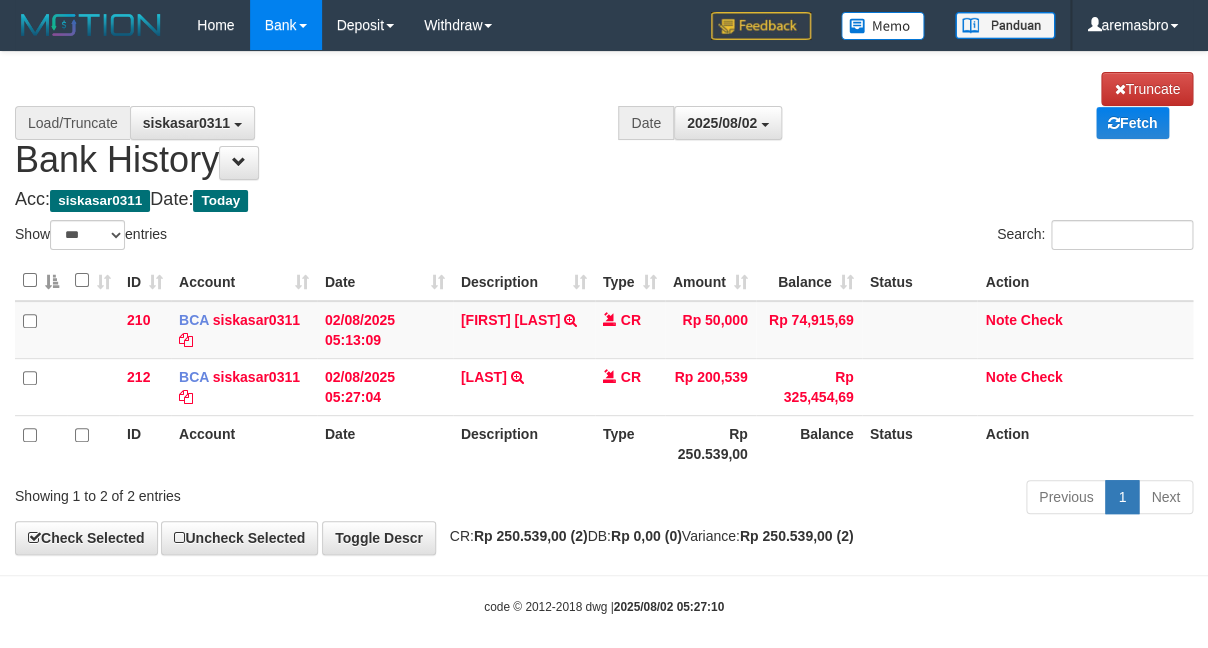select on "****" 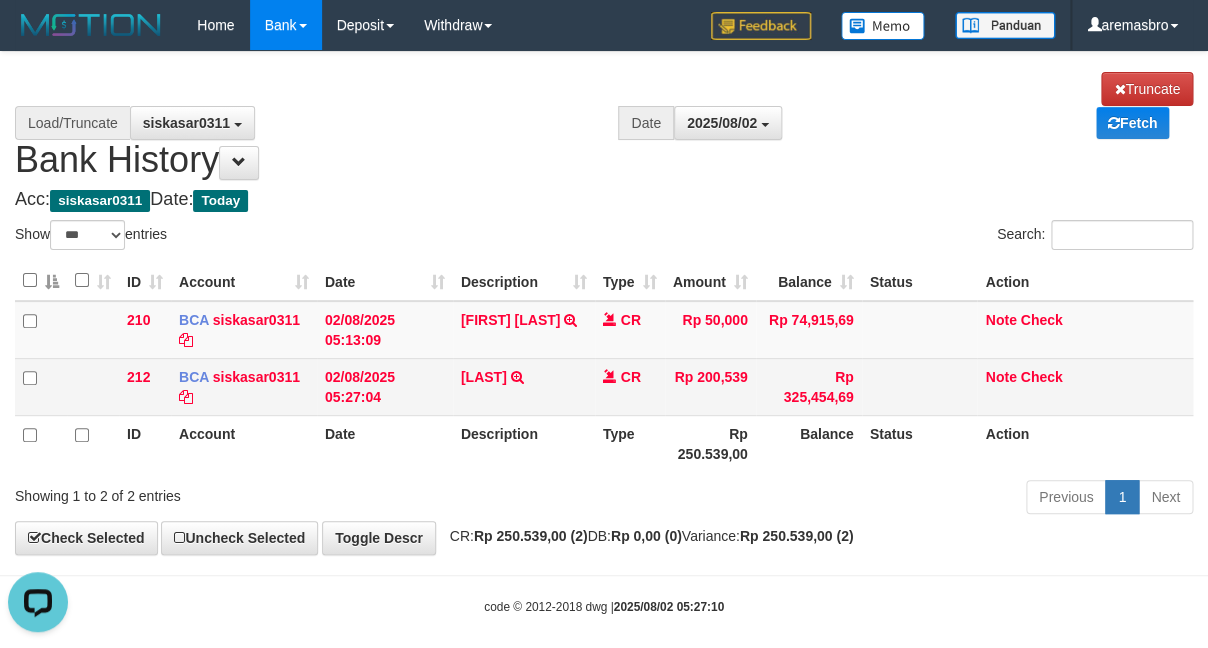 scroll, scrollTop: 0, scrollLeft: 0, axis: both 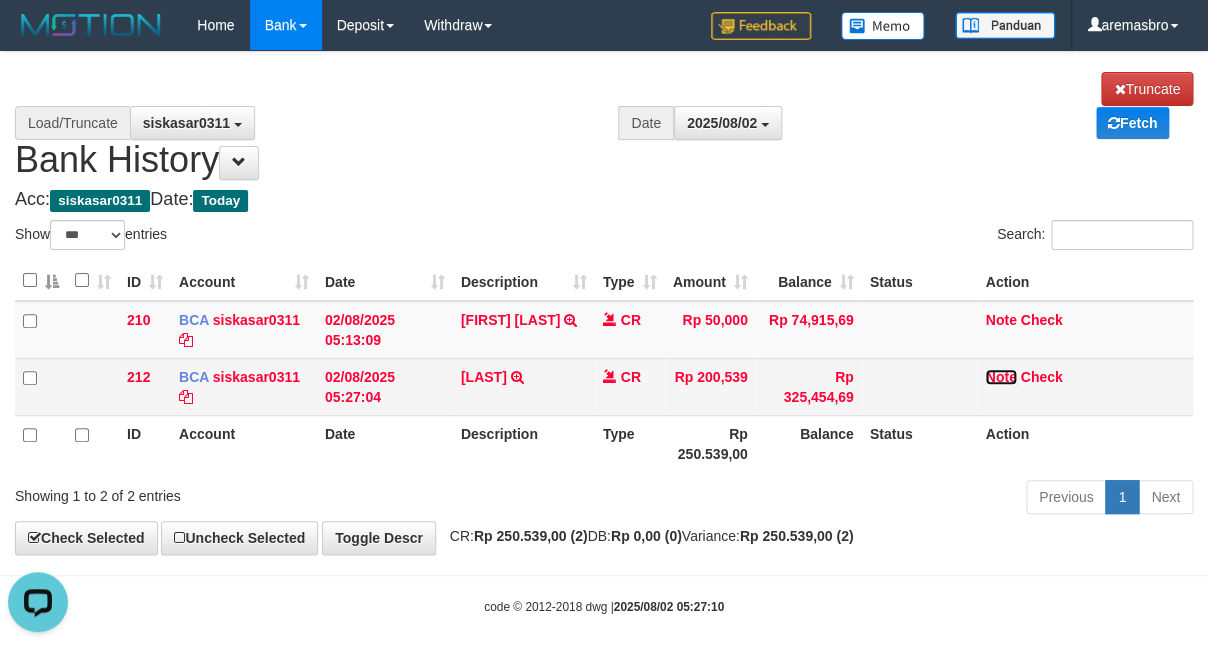 click on "Note" at bounding box center [1000, 377] 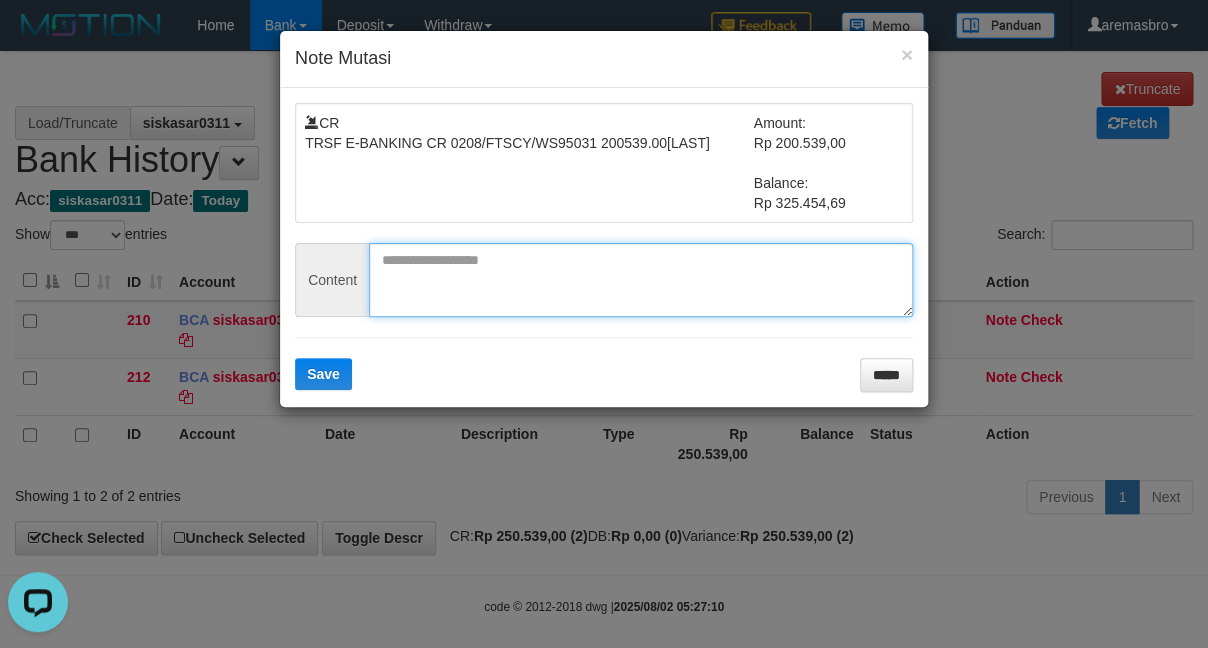 click at bounding box center [641, 280] 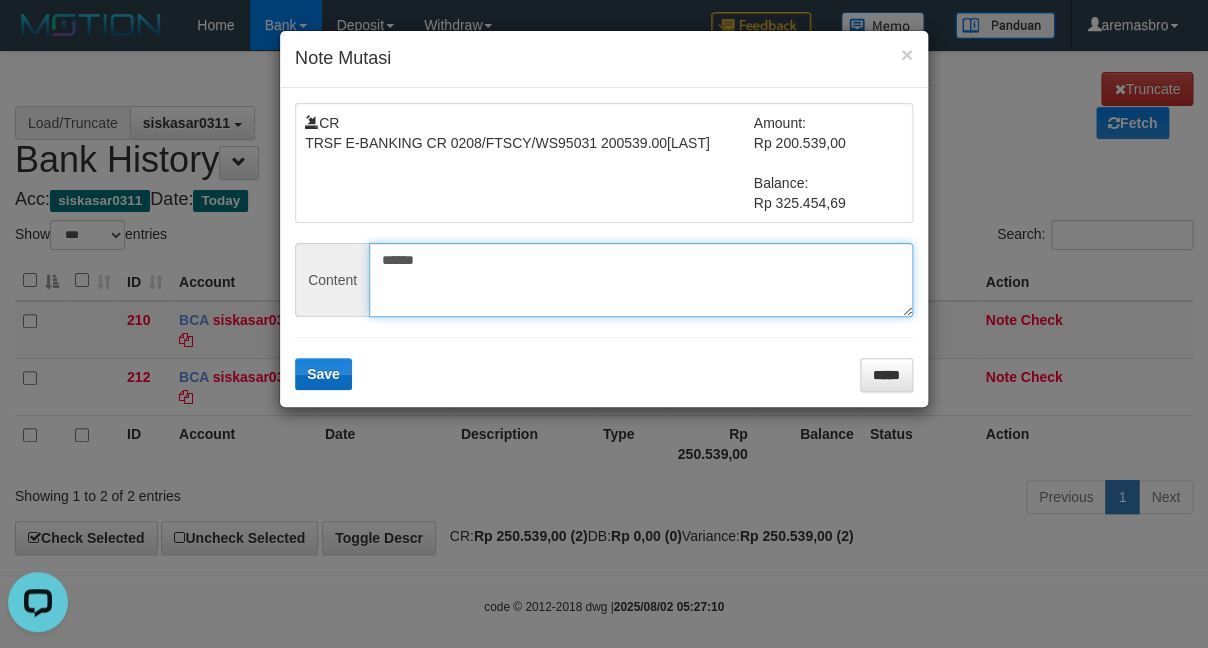 type on "******" 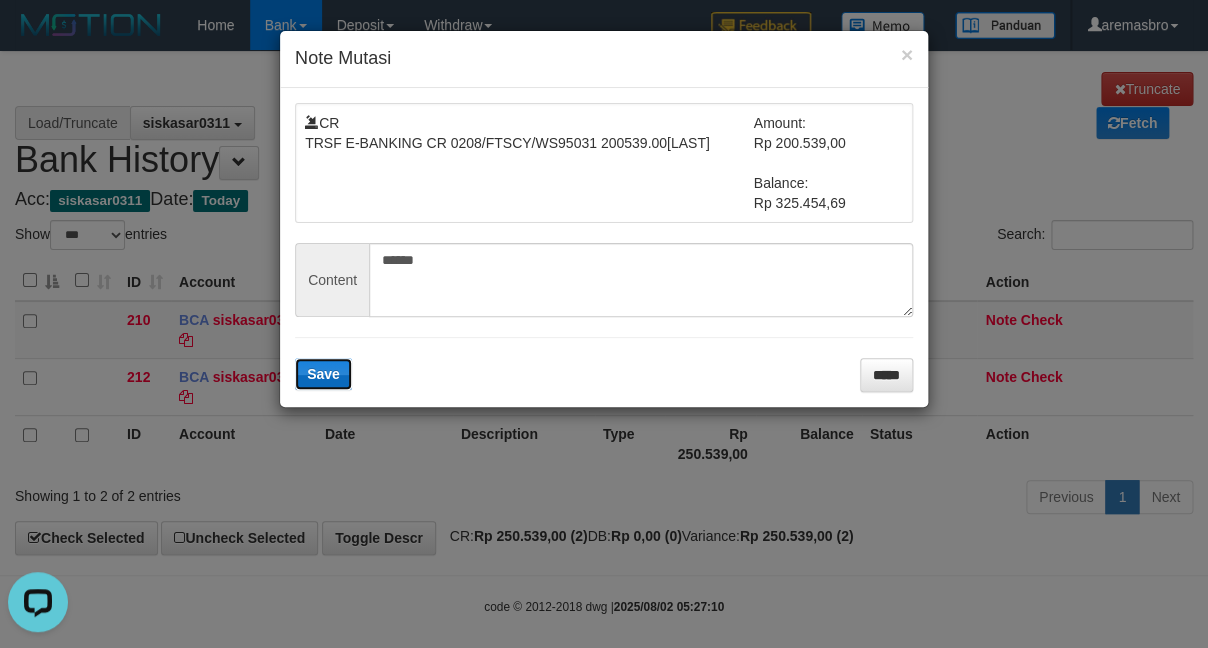 click on "Save" at bounding box center [323, 374] 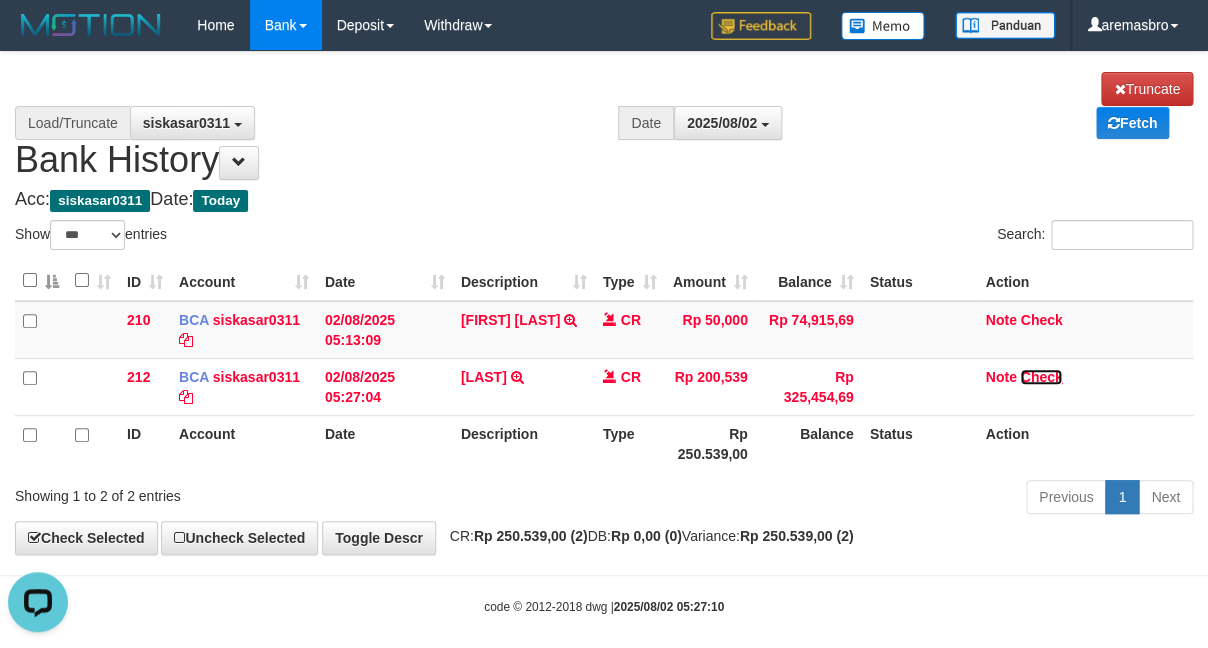 click on "Check" at bounding box center [1041, 377] 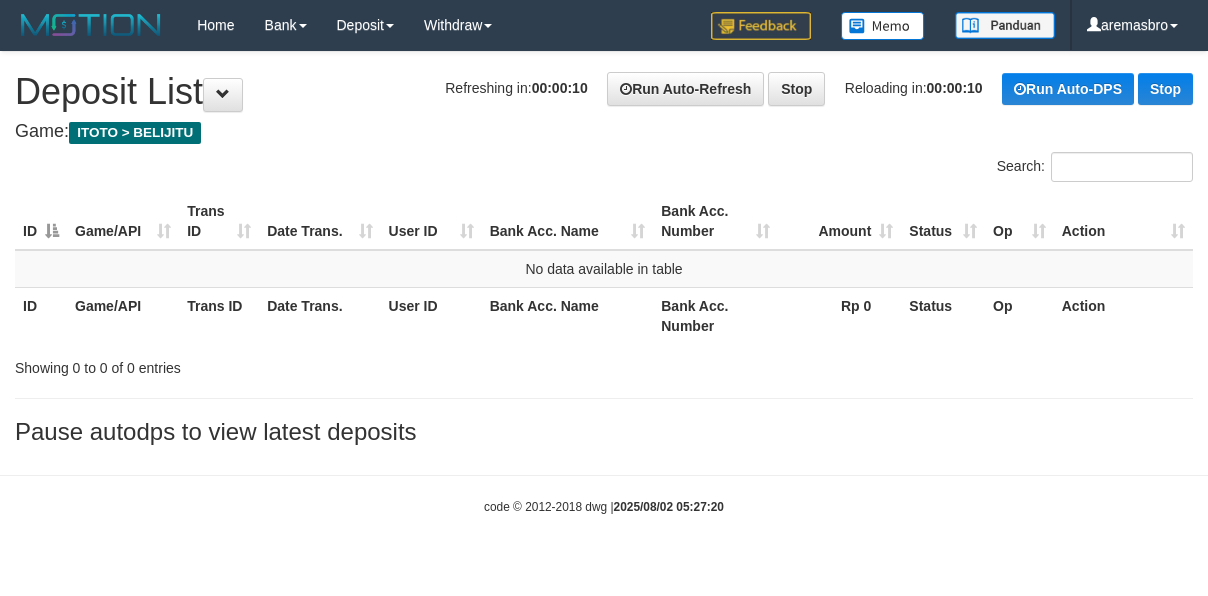 scroll, scrollTop: 0, scrollLeft: 0, axis: both 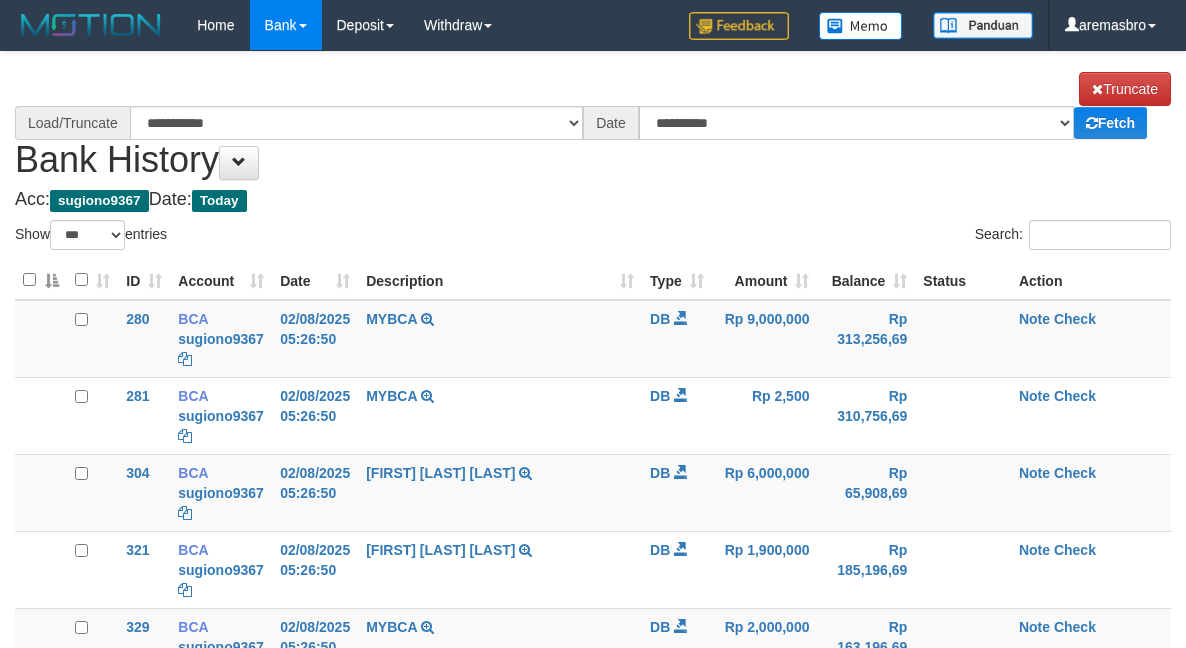select on "***" 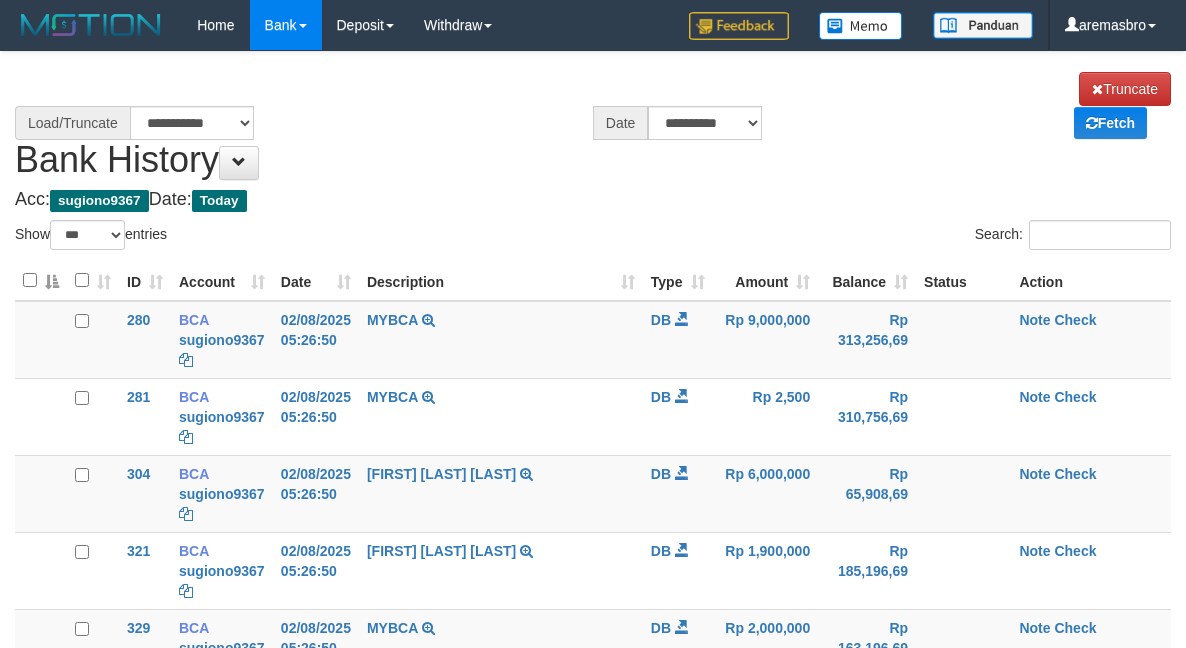 scroll, scrollTop: 0, scrollLeft: 0, axis: both 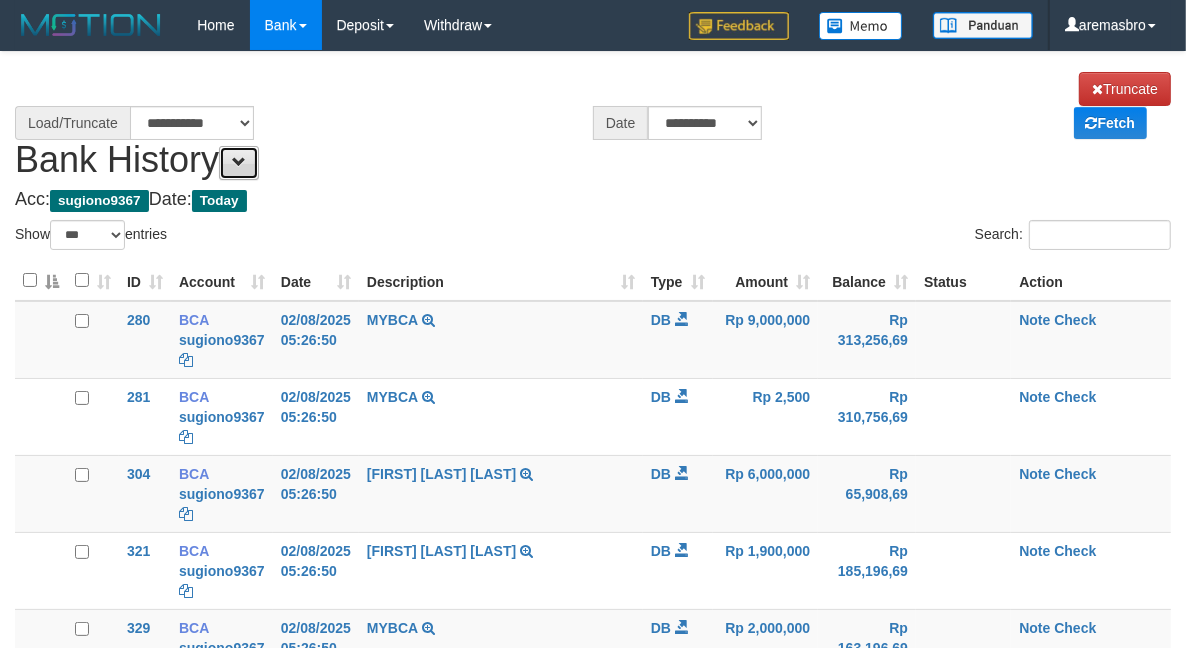 click at bounding box center [239, 163] 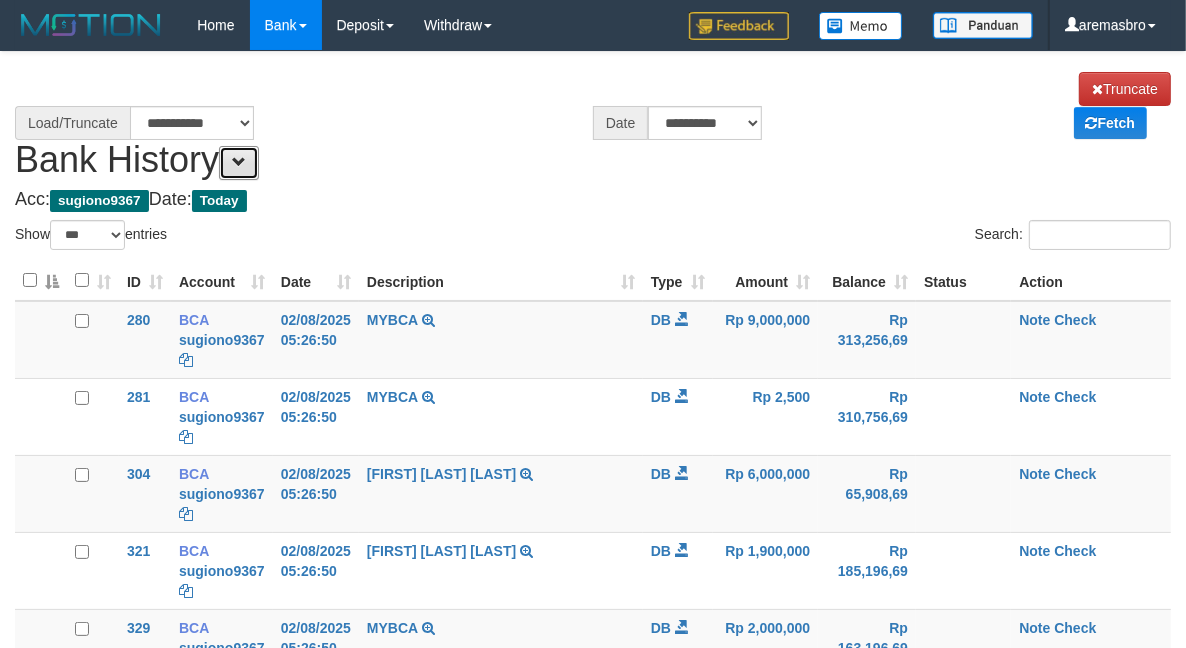 scroll, scrollTop: 16, scrollLeft: 0, axis: vertical 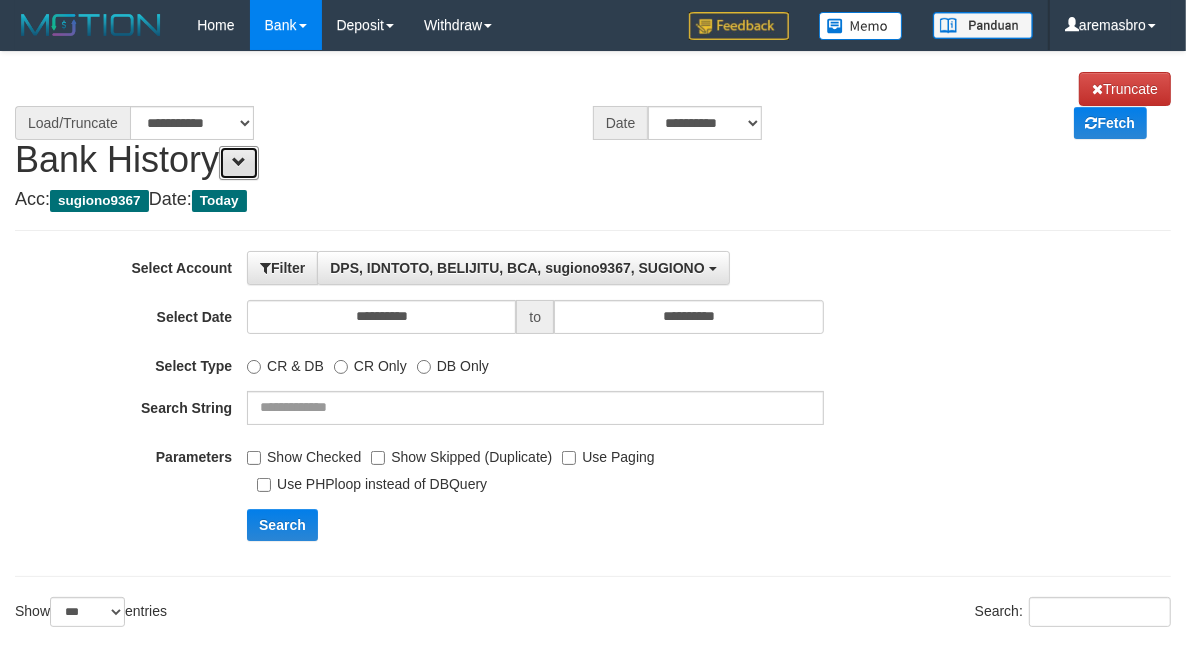 select on "****" 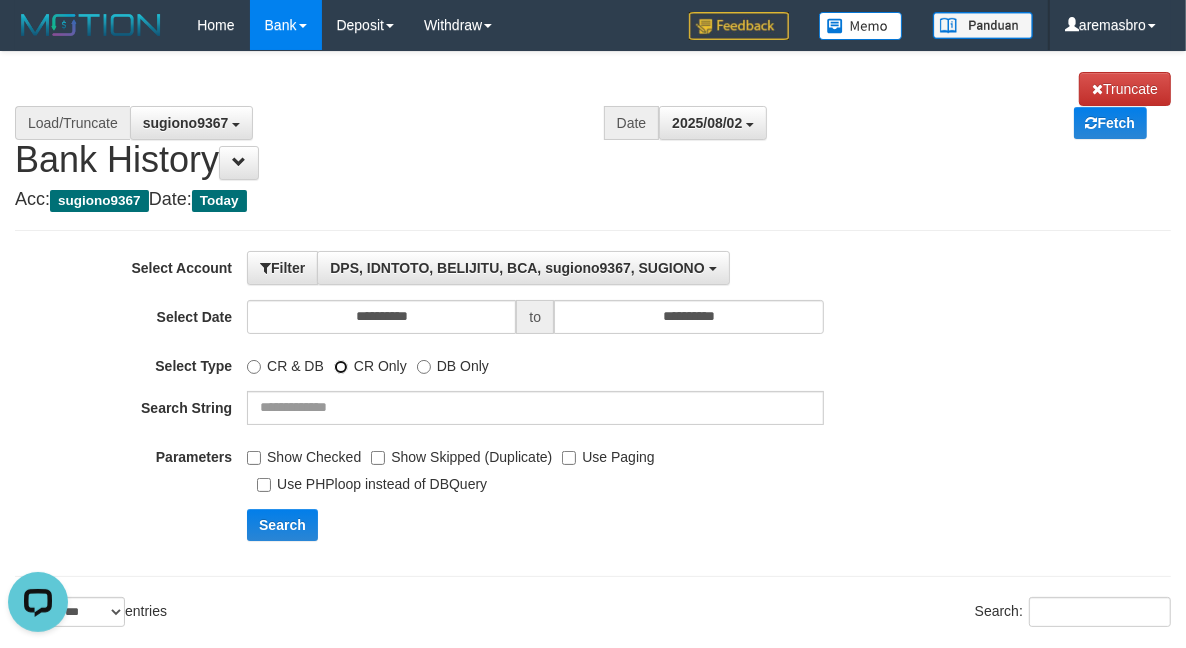 scroll, scrollTop: 0, scrollLeft: 0, axis: both 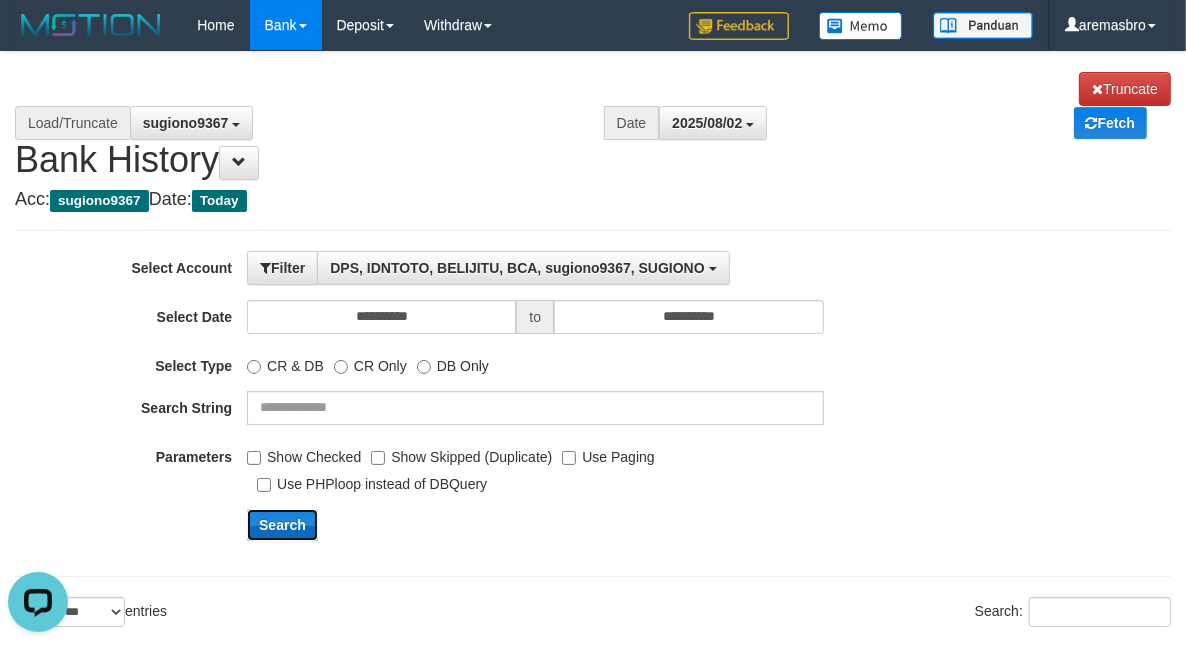click on "Search" at bounding box center (282, 525) 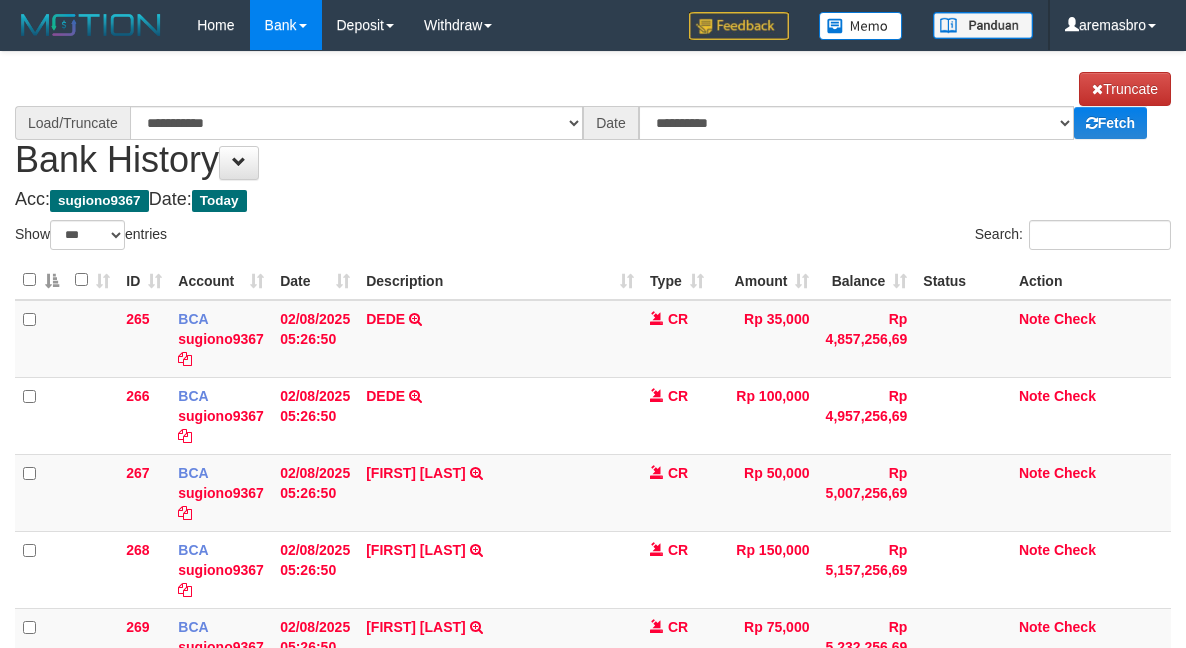 select on "***" 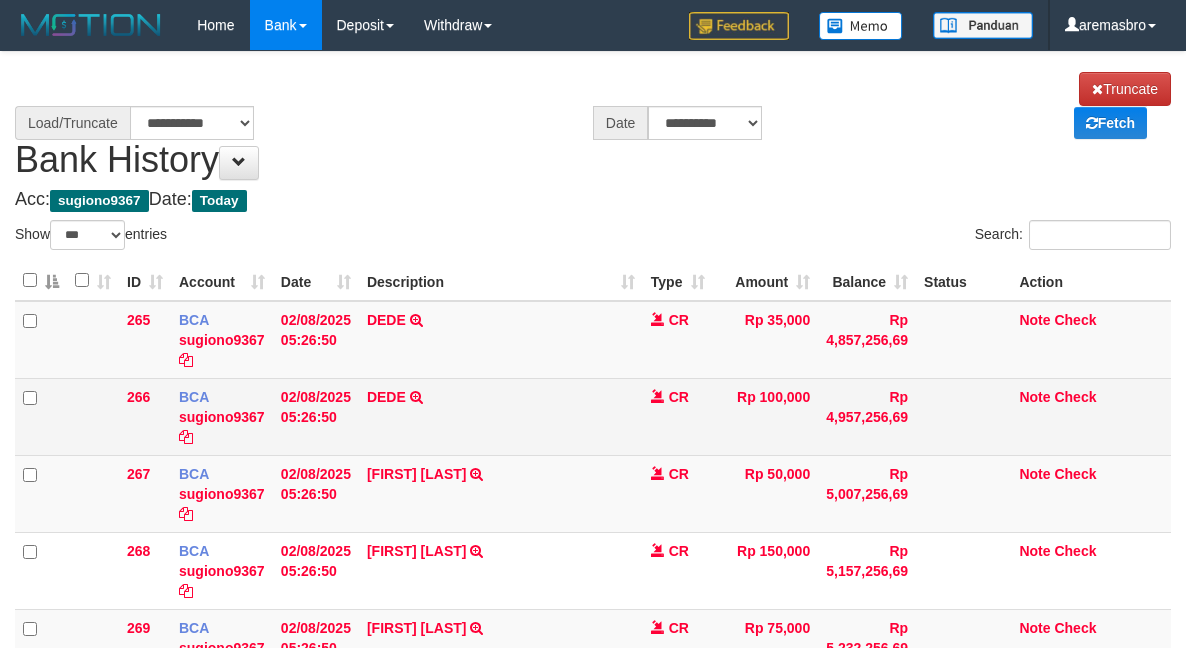 scroll, scrollTop: 0, scrollLeft: 0, axis: both 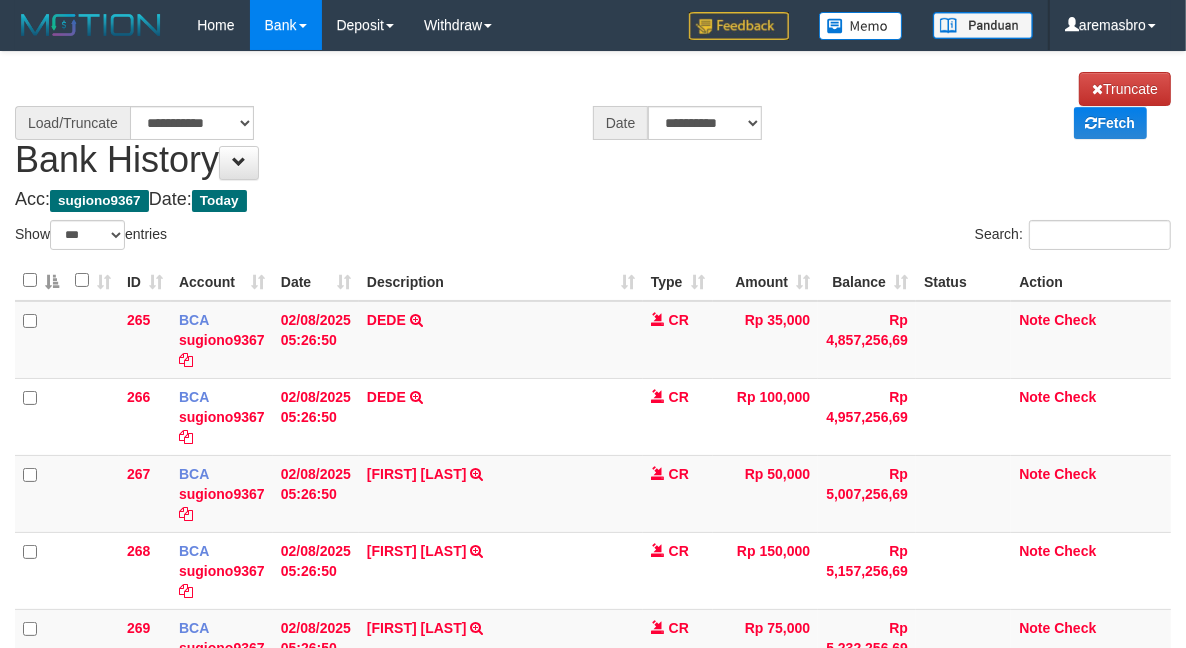select on "****" 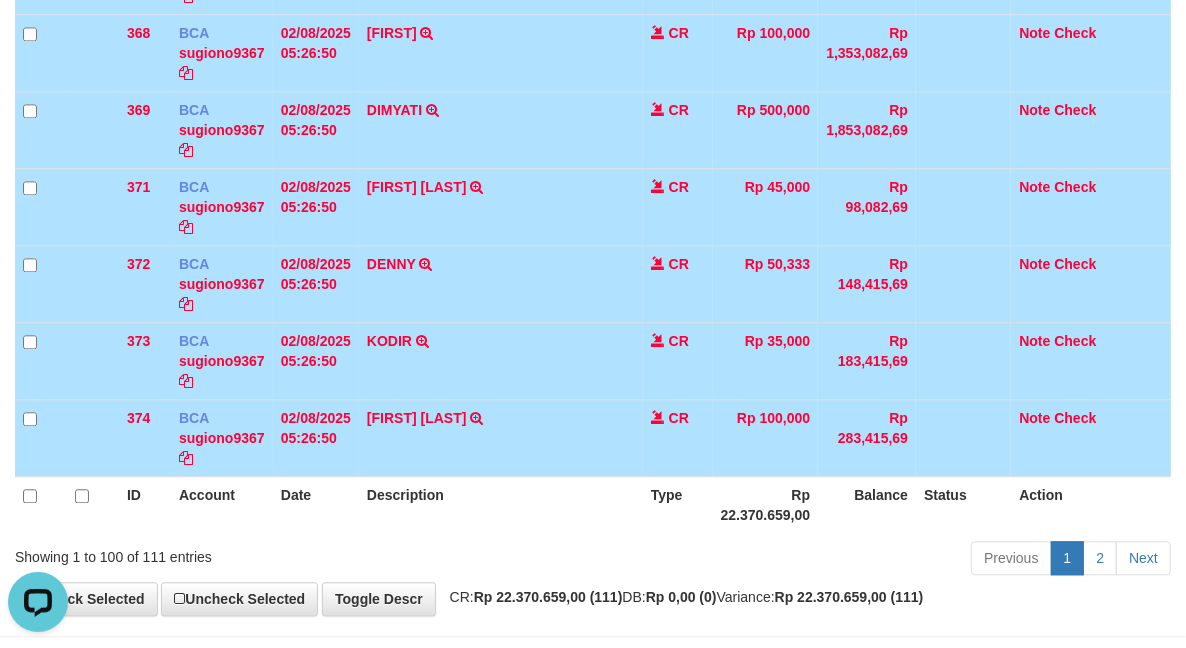 scroll, scrollTop: 7561, scrollLeft: 0, axis: vertical 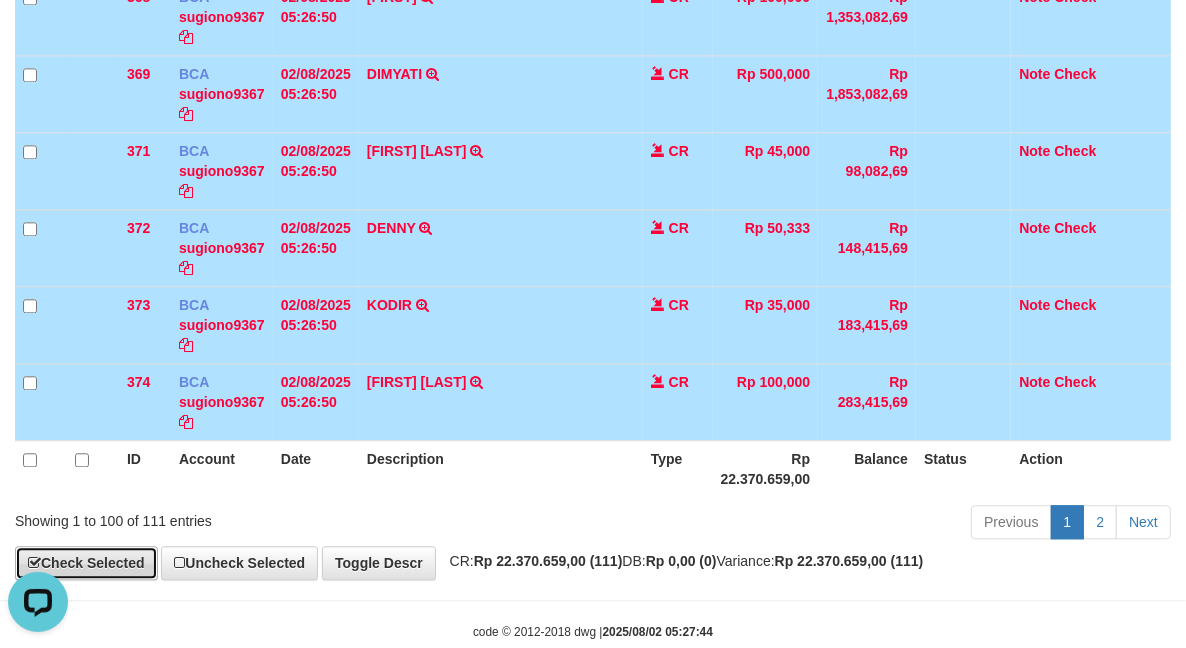 click on "Check Selected" at bounding box center (86, 563) 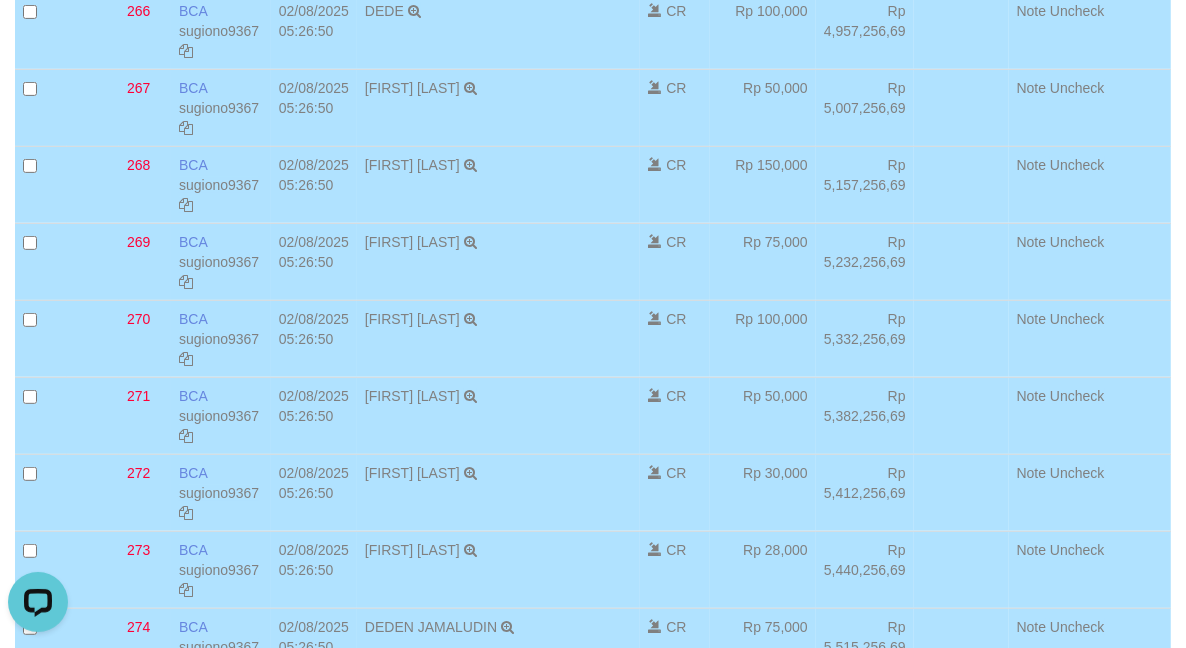 scroll, scrollTop: 0, scrollLeft: 0, axis: both 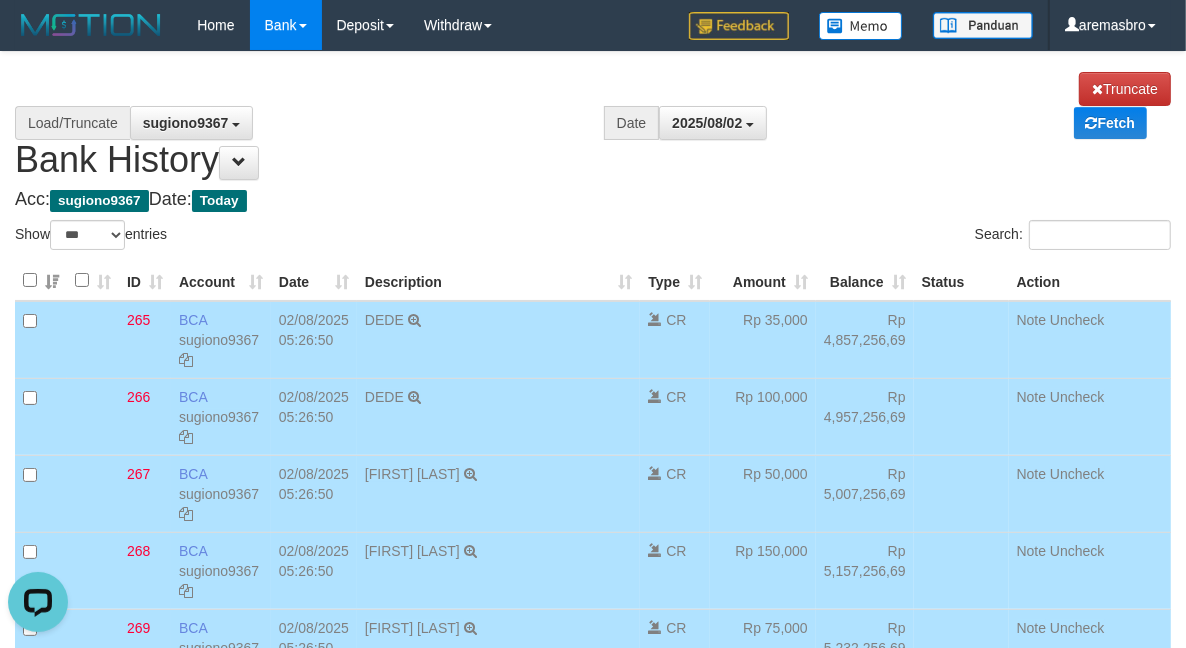 click on "Show  ** ** ** ***  entries" at bounding box center (296, 237) 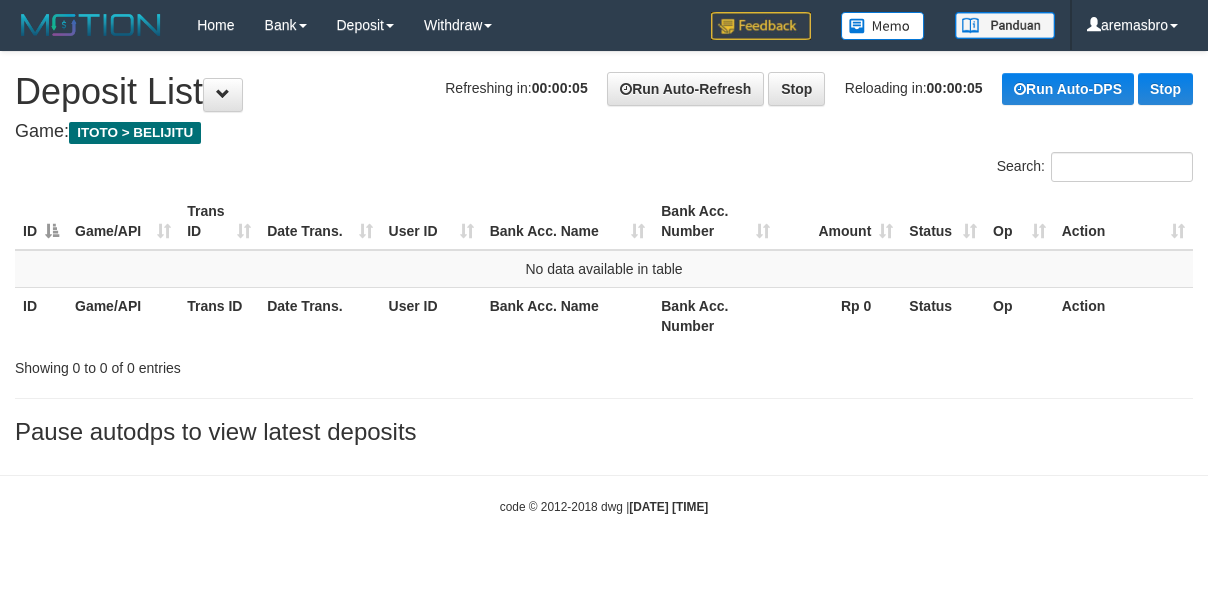 scroll, scrollTop: 0, scrollLeft: 0, axis: both 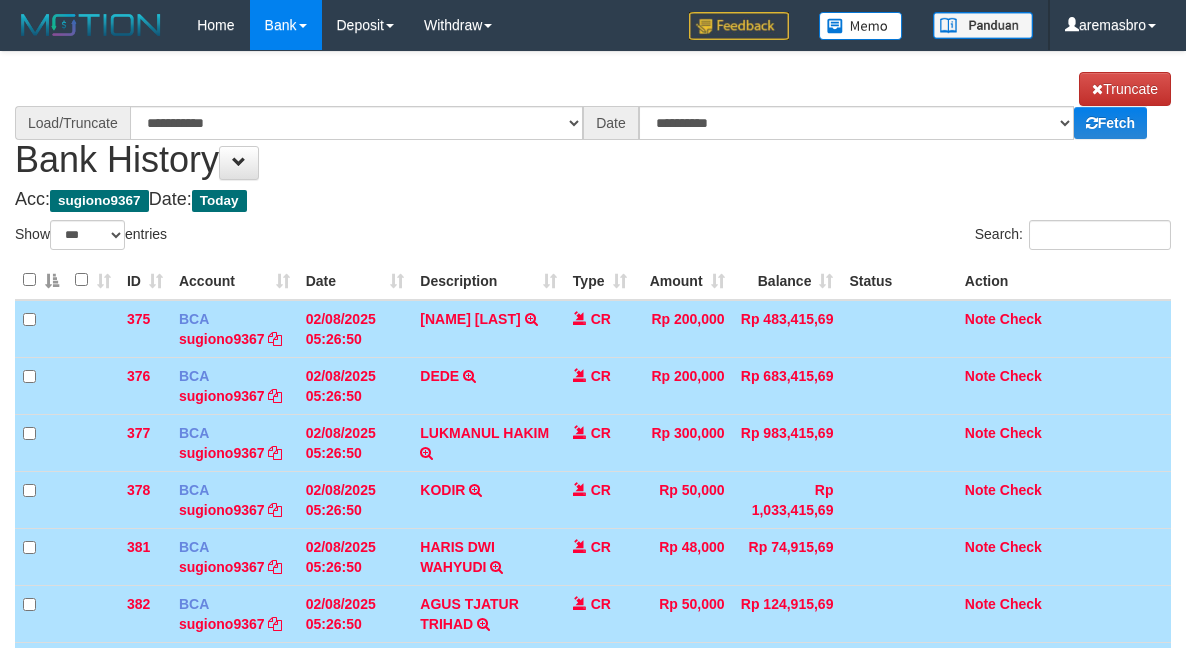select on "***" 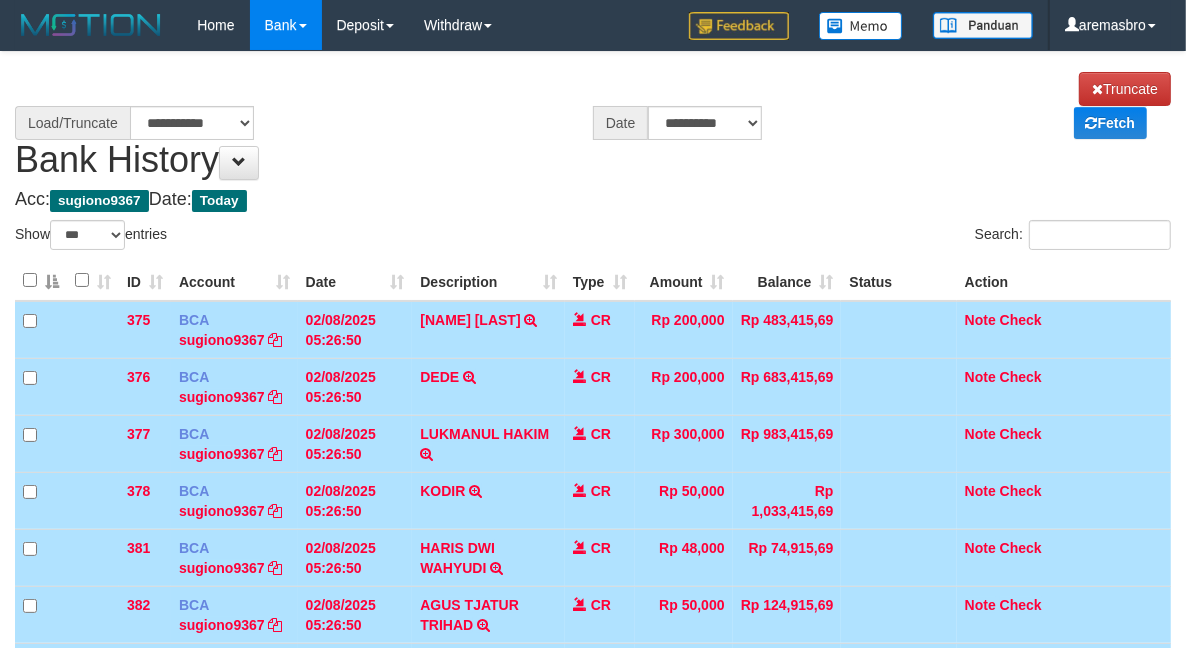 scroll, scrollTop: 466, scrollLeft: 0, axis: vertical 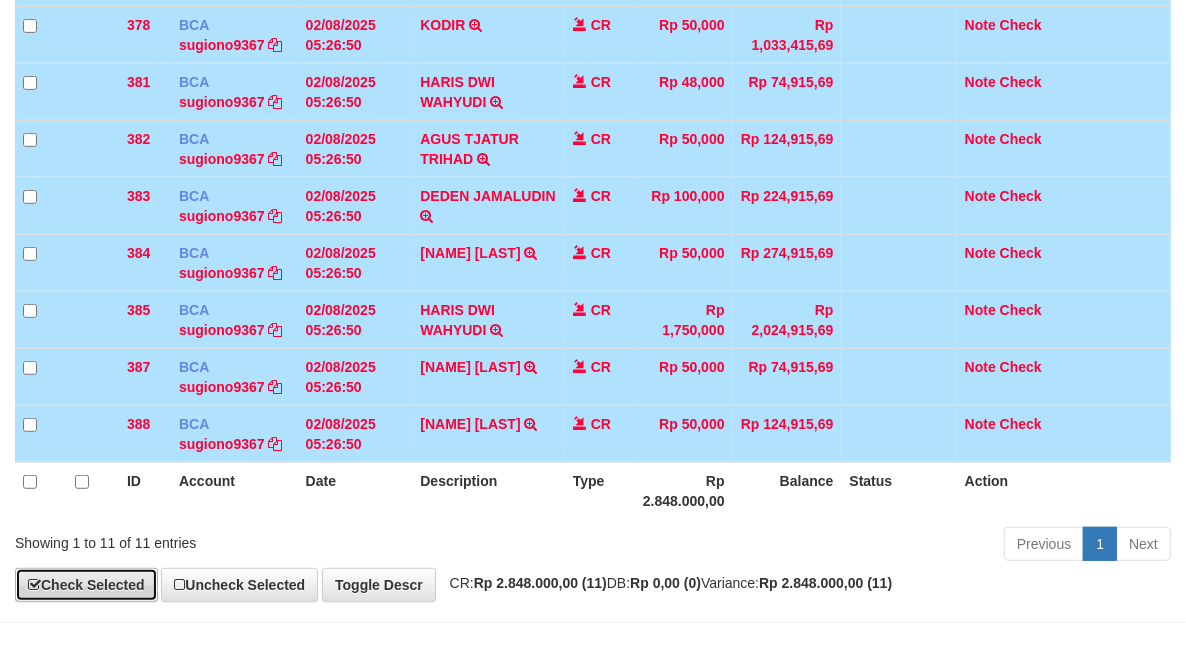 select on "****" 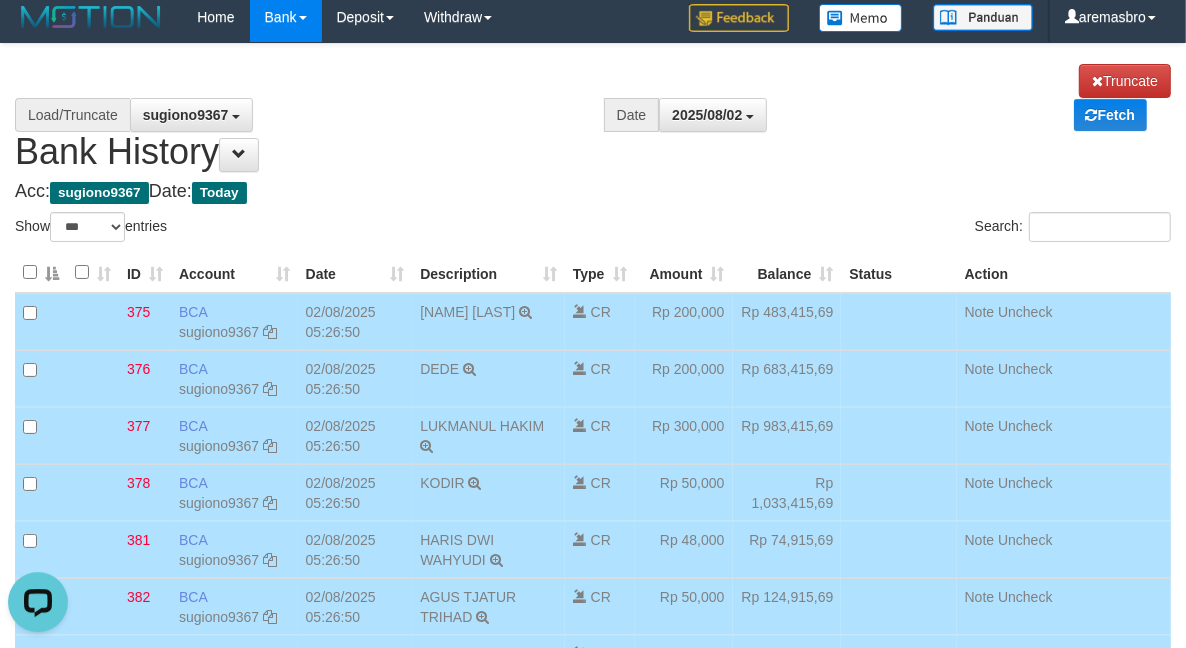 scroll, scrollTop: 0, scrollLeft: 0, axis: both 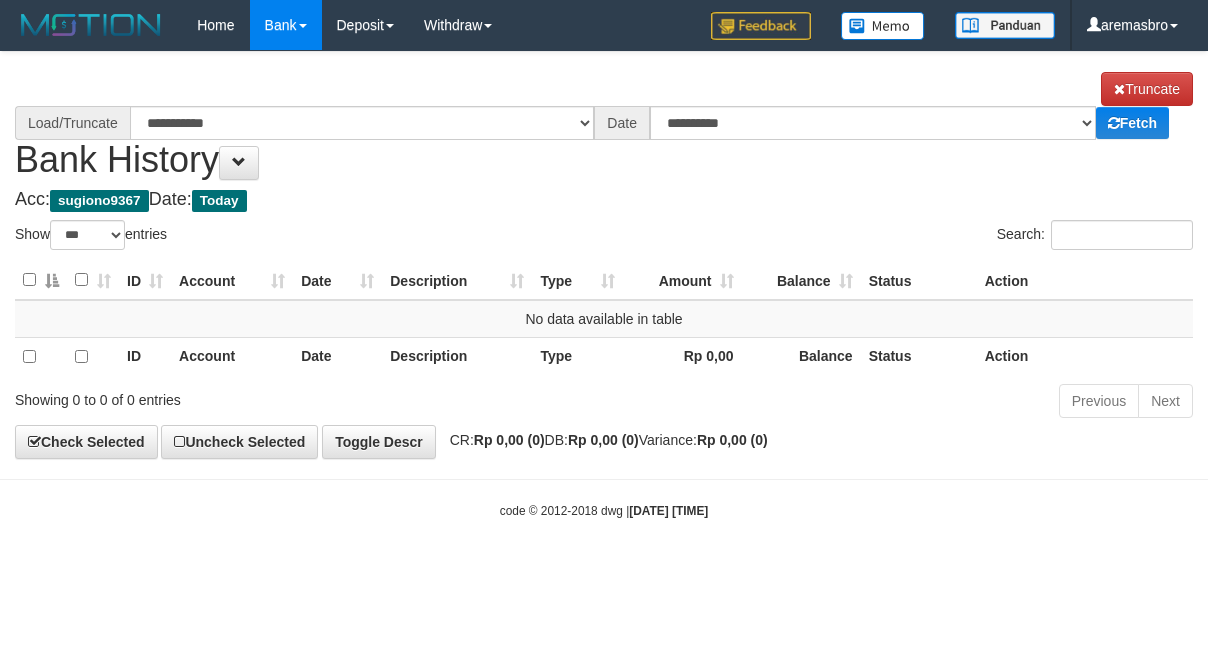 select on "***" 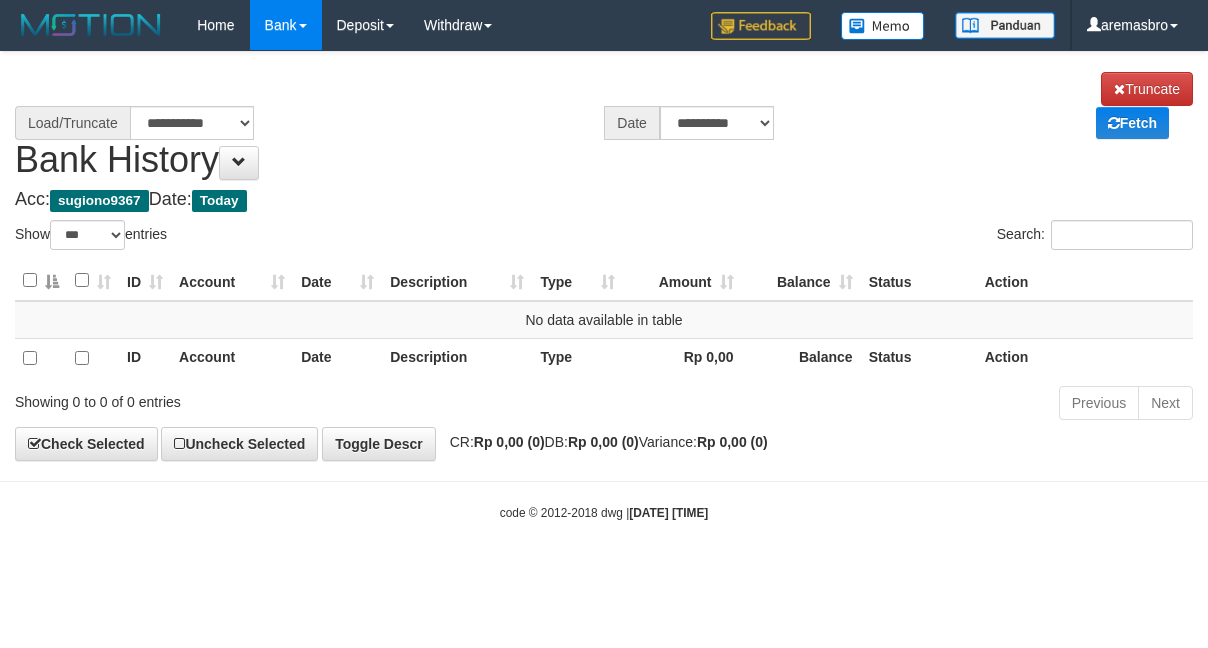 scroll, scrollTop: 0, scrollLeft: 0, axis: both 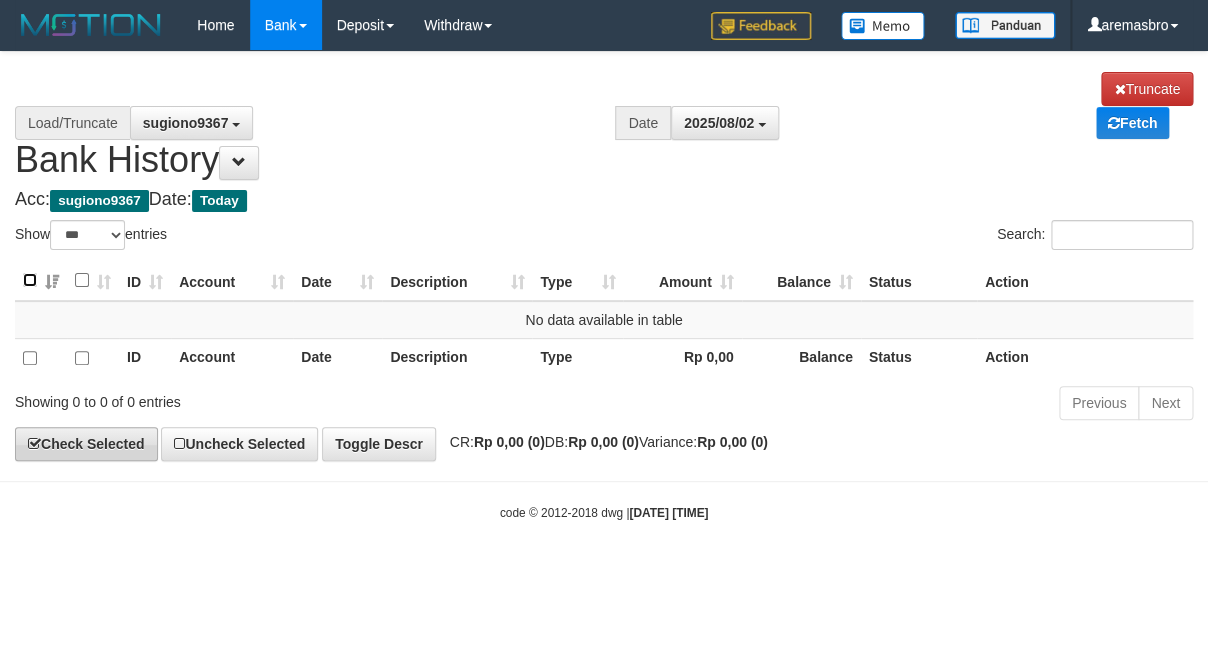 select on "****" 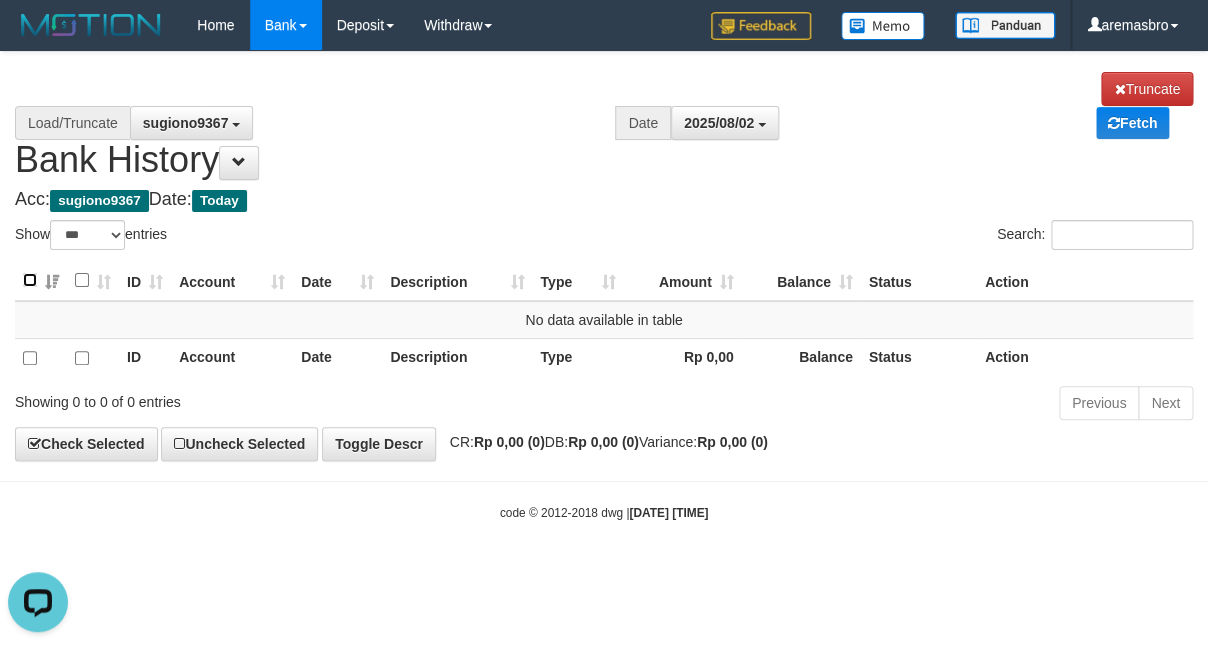 scroll, scrollTop: 0, scrollLeft: 0, axis: both 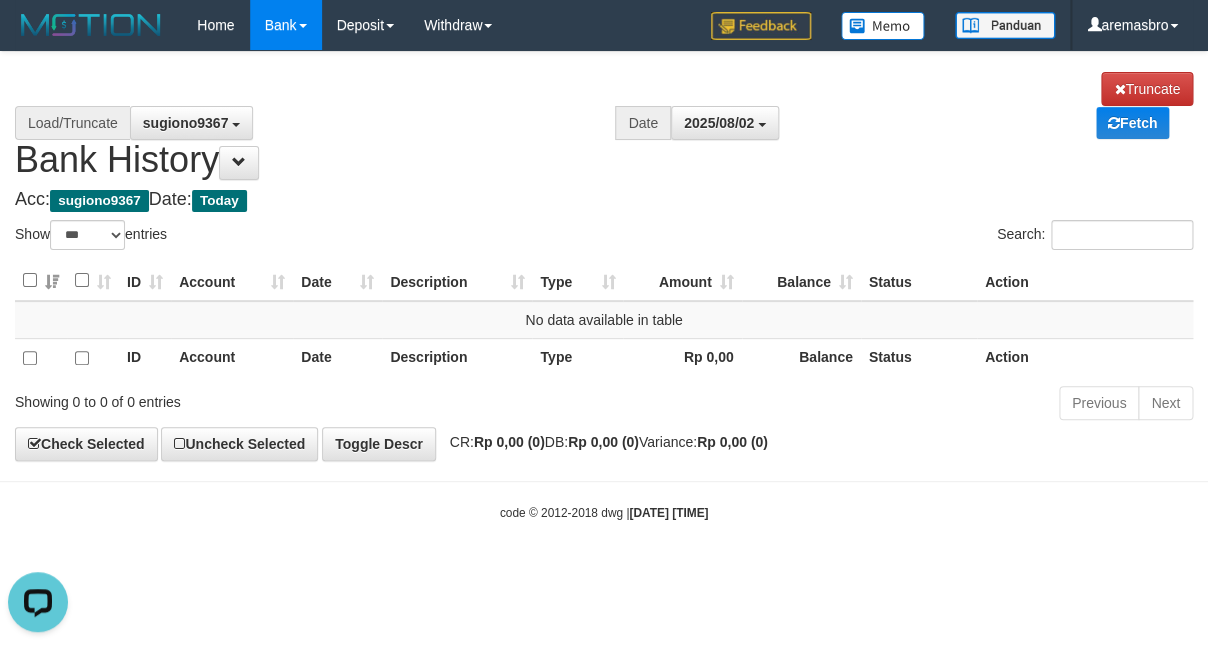 click on "**********" at bounding box center (604, 256) 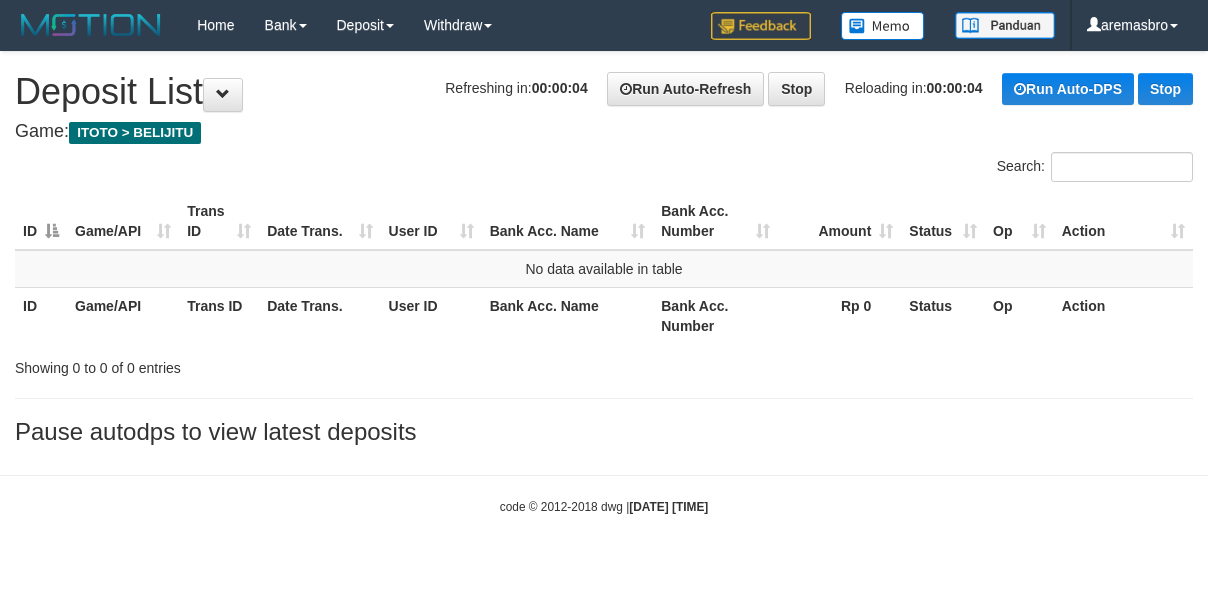 scroll, scrollTop: 0, scrollLeft: 0, axis: both 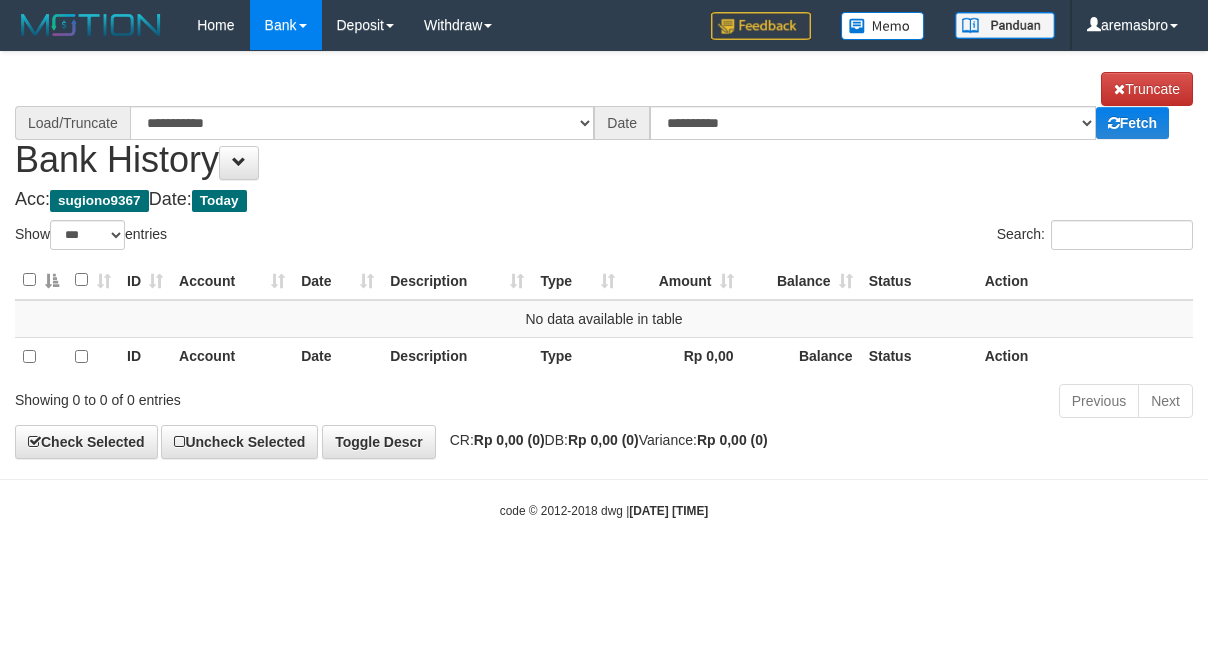select on "***" 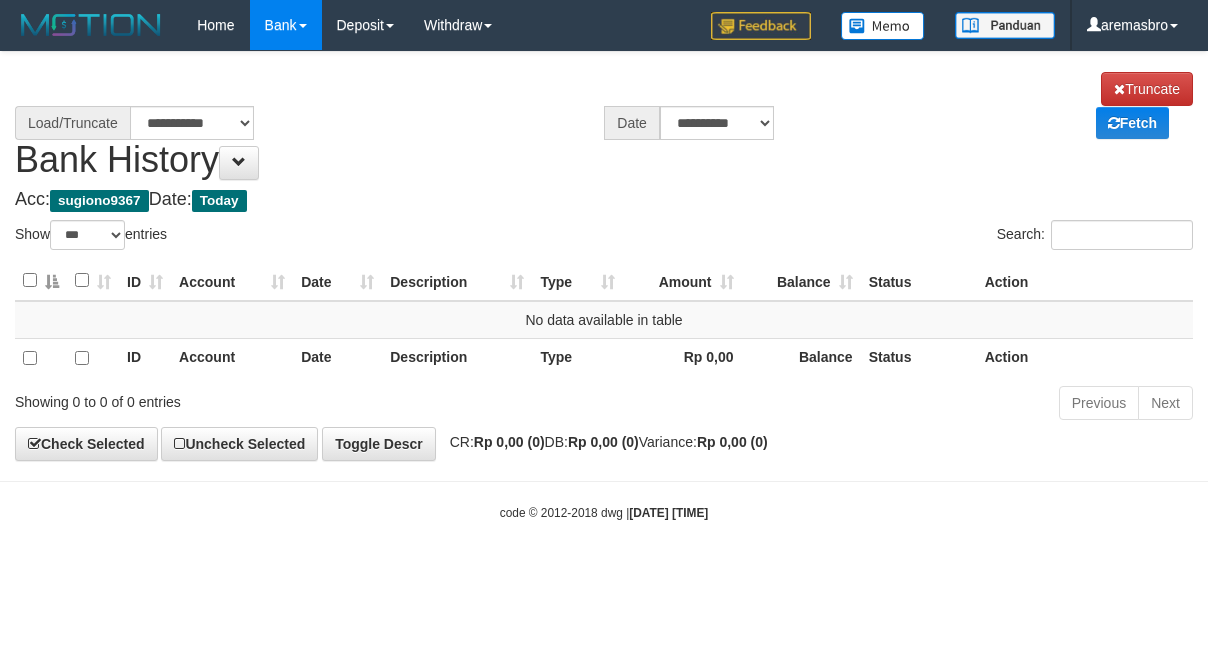 scroll, scrollTop: 0, scrollLeft: 0, axis: both 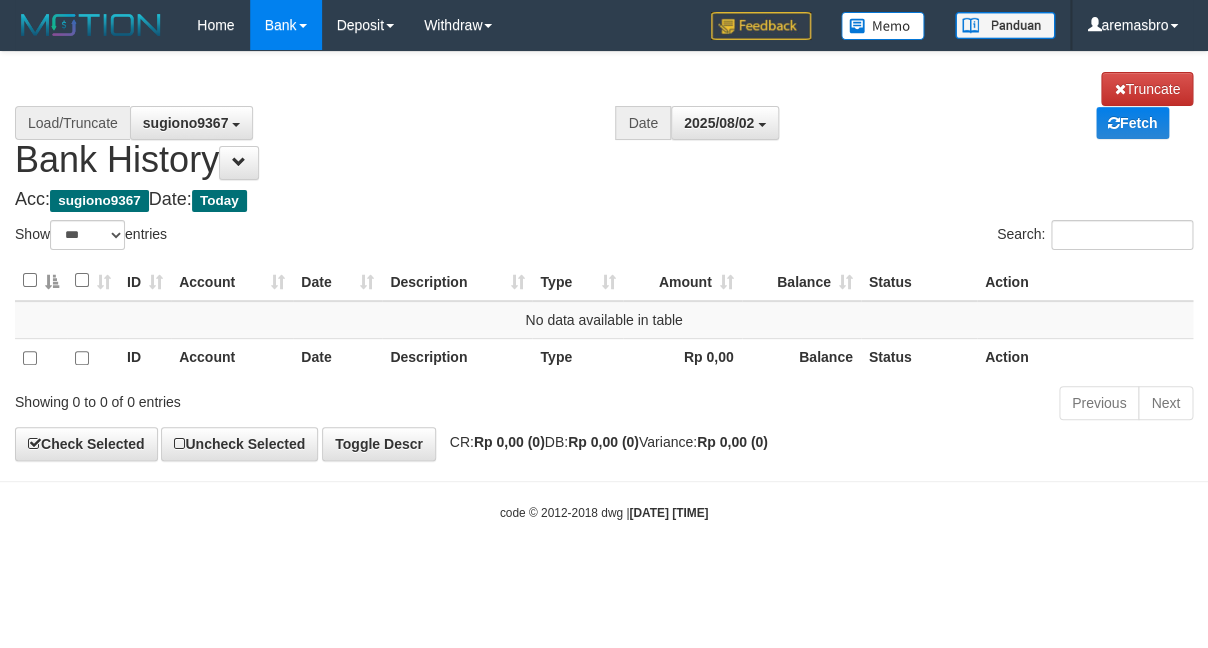 select on "****" 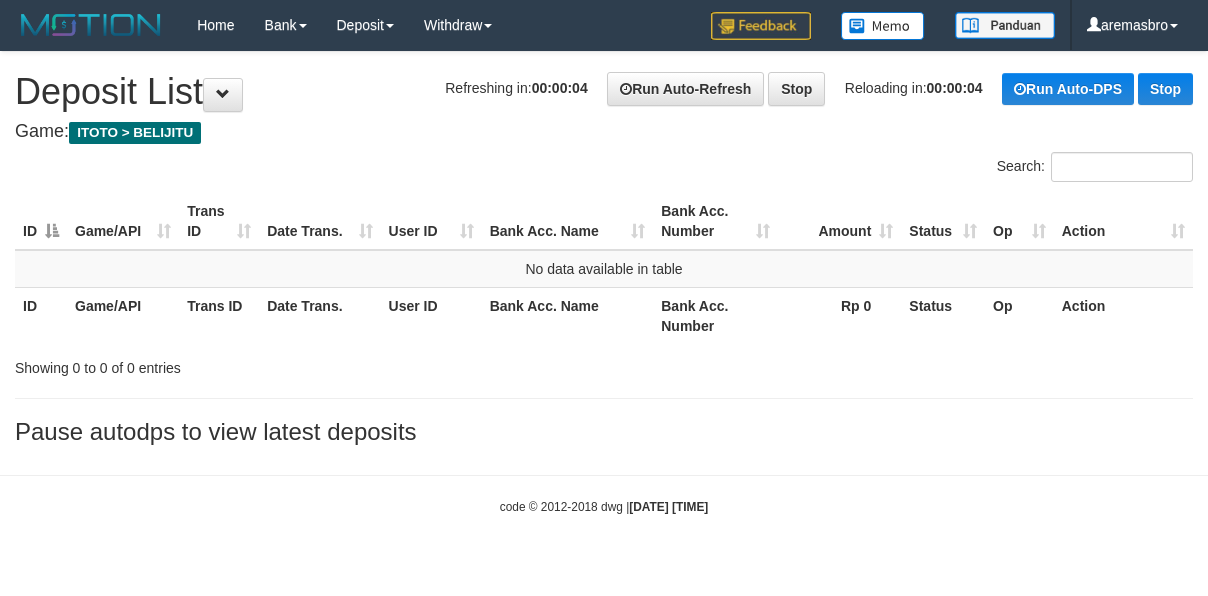 scroll, scrollTop: 0, scrollLeft: 0, axis: both 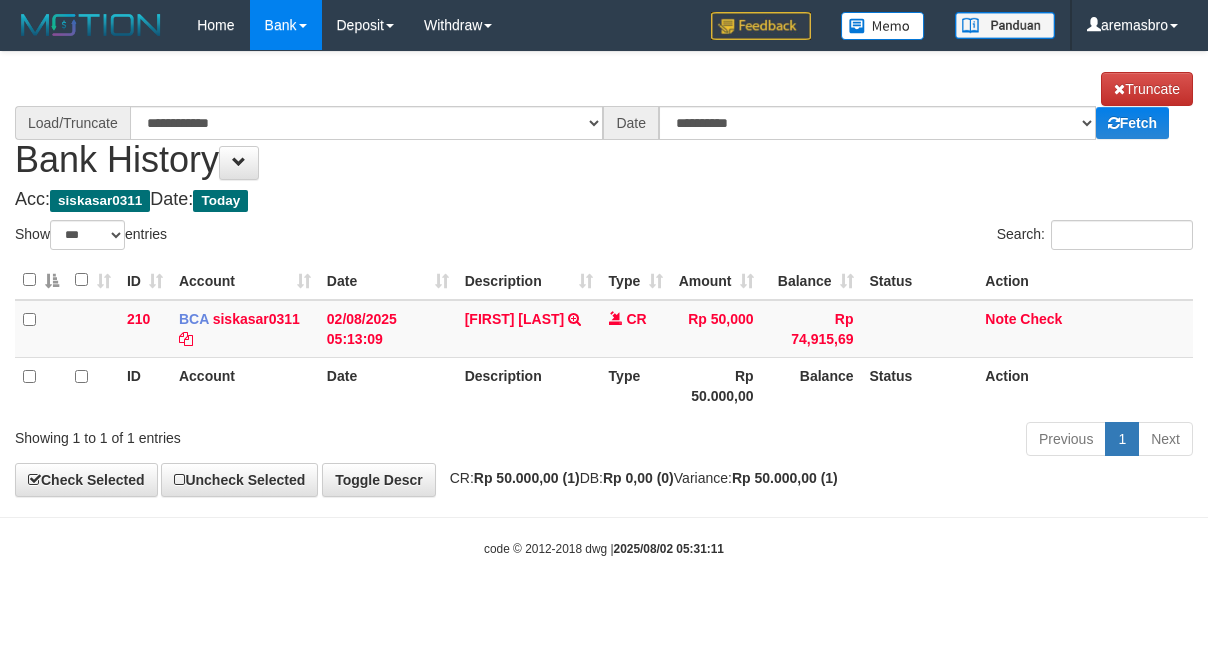 select on "***" 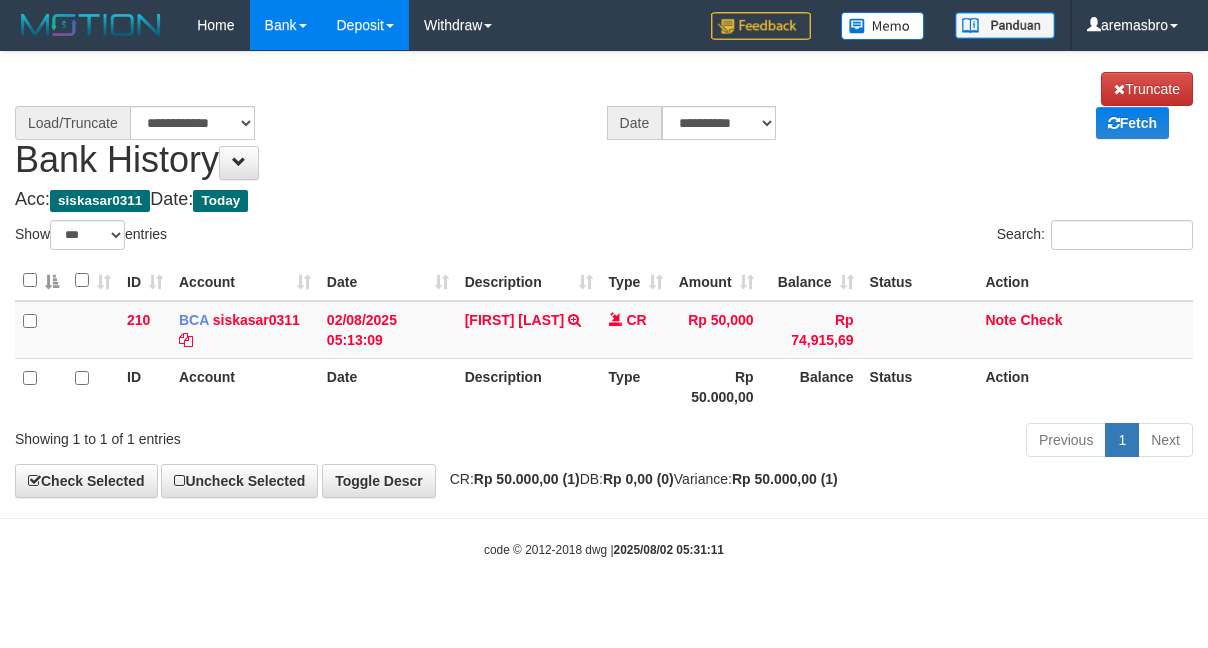 scroll, scrollTop: 0, scrollLeft: 0, axis: both 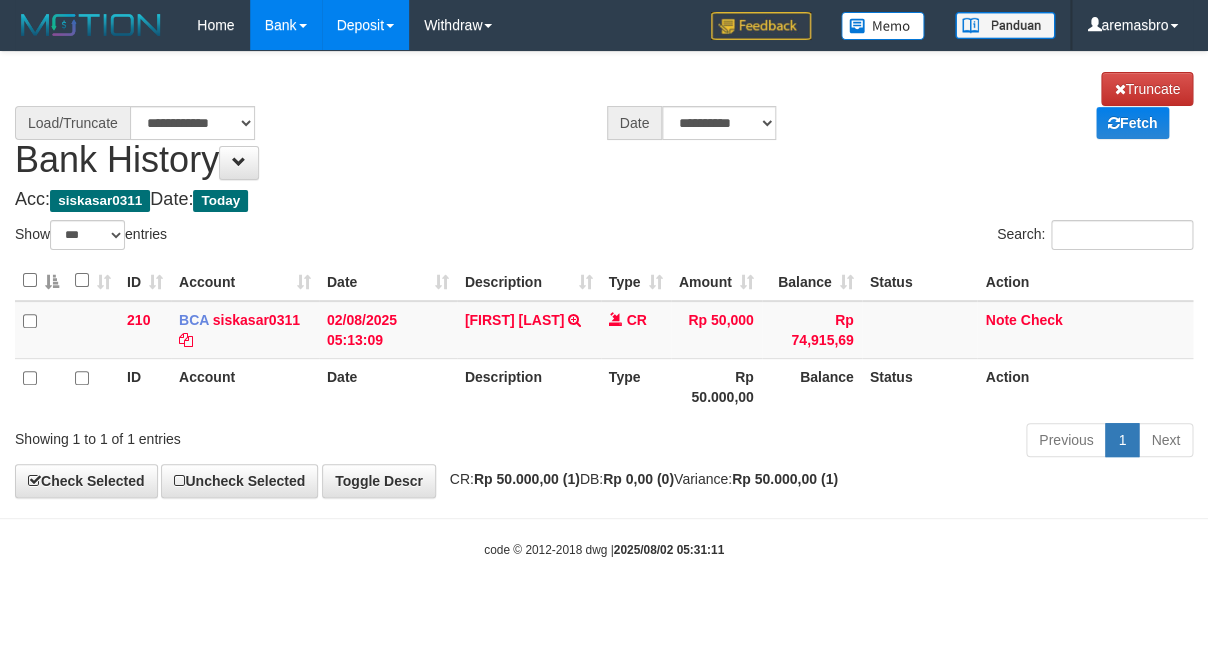 select on "****" 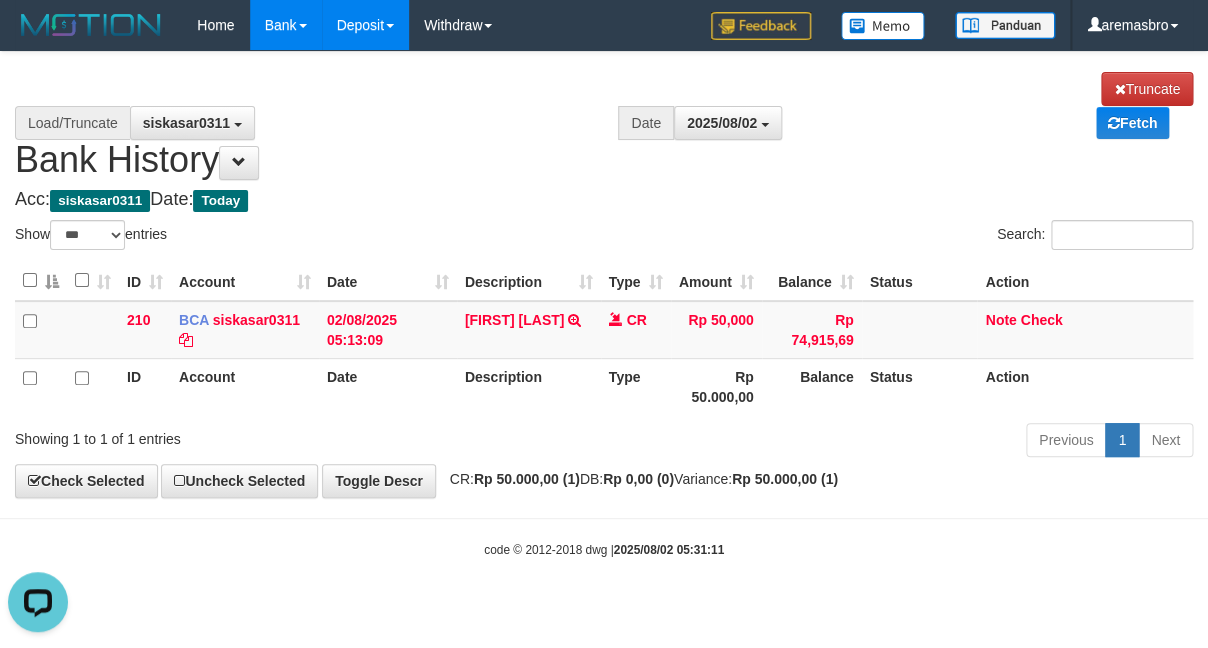 scroll, scrollTop: 0, scrollLeft: 0, axis: both 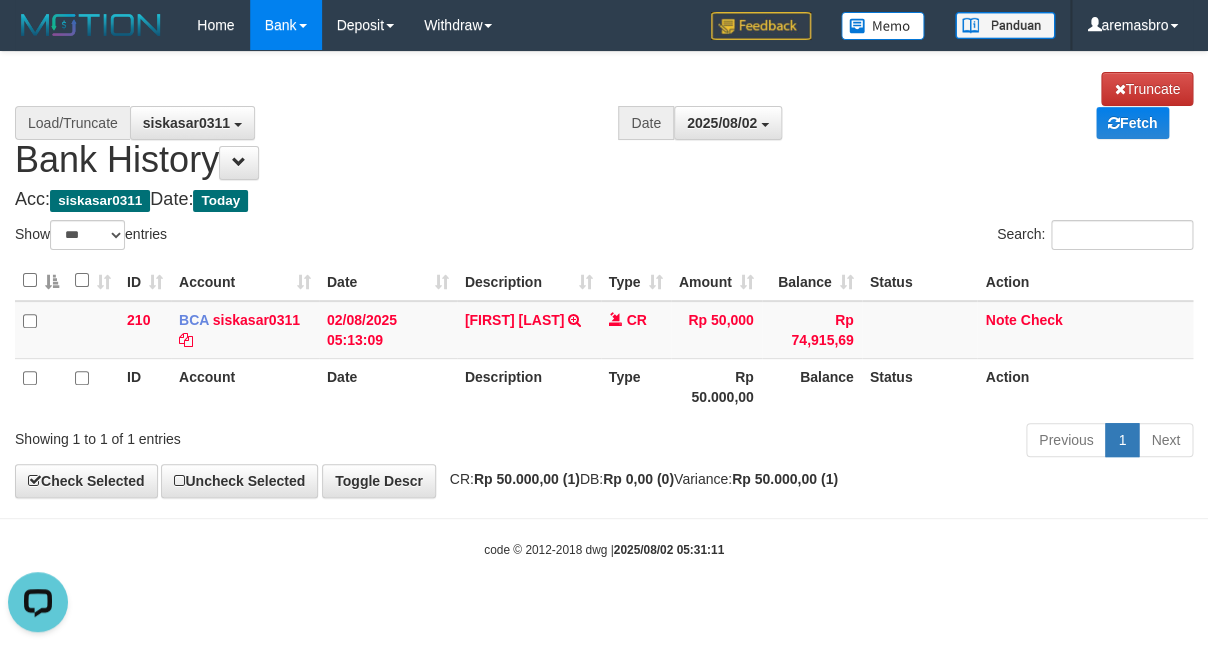 click on "Toggle navigation
Home
Bank
Account List
Load
By Website
Group
[ITOTO]													BELIJITU
By Load Group (DPS)
Group are-20
Group are-30
Mutasi Bank
Search
Sync" at bounding box center (604, 304) 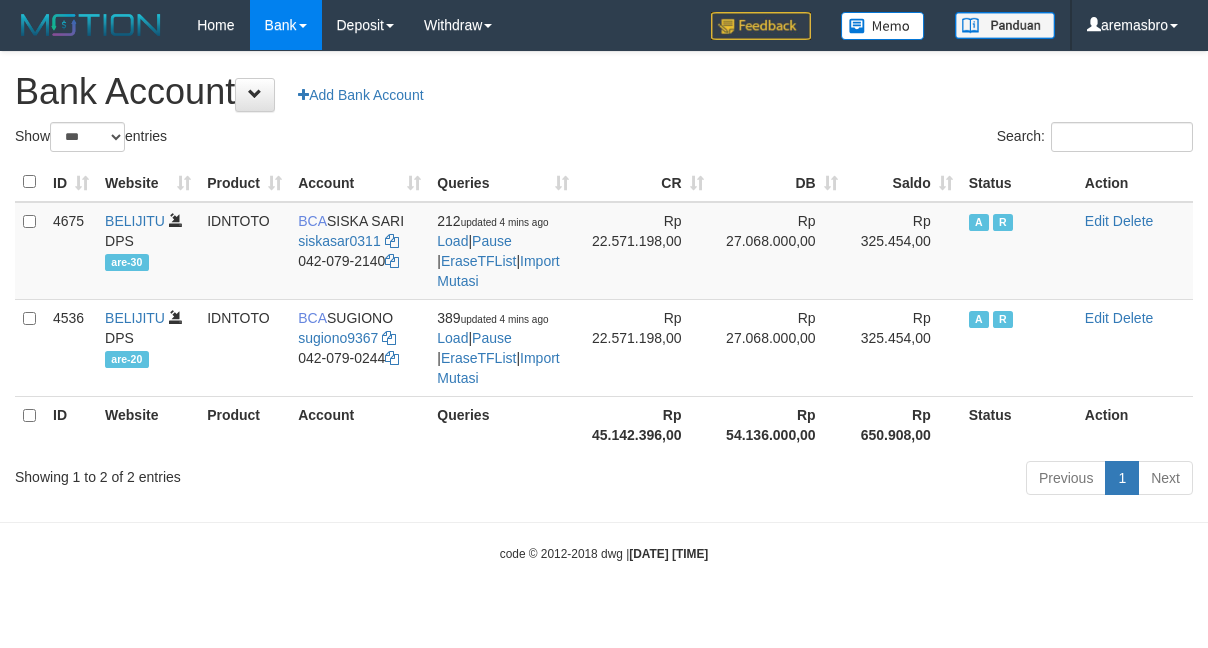 select on "***" 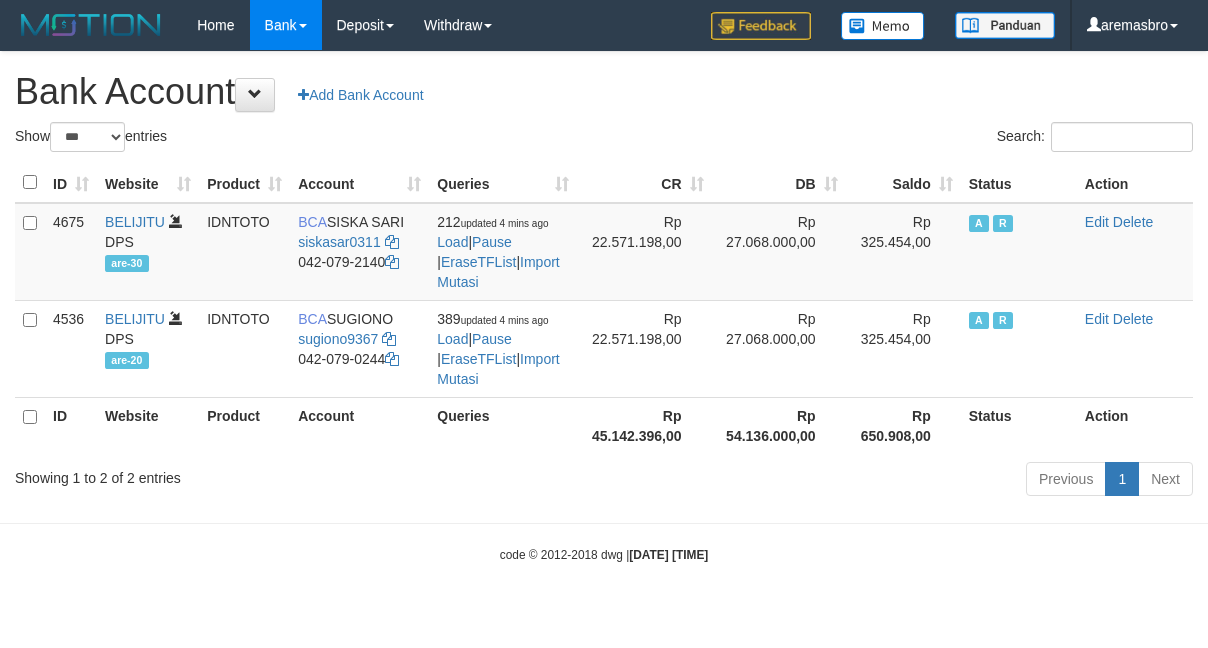scroll, scrollTop: 0, scrollLeft: 0, axis: both 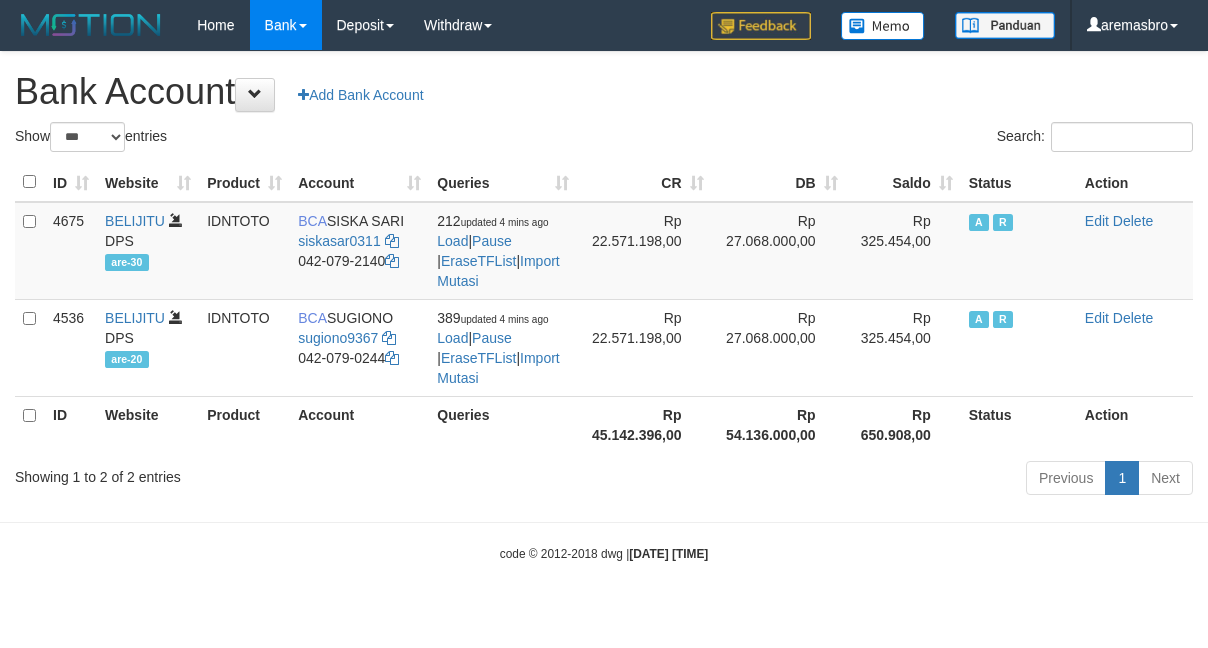 select on "***" 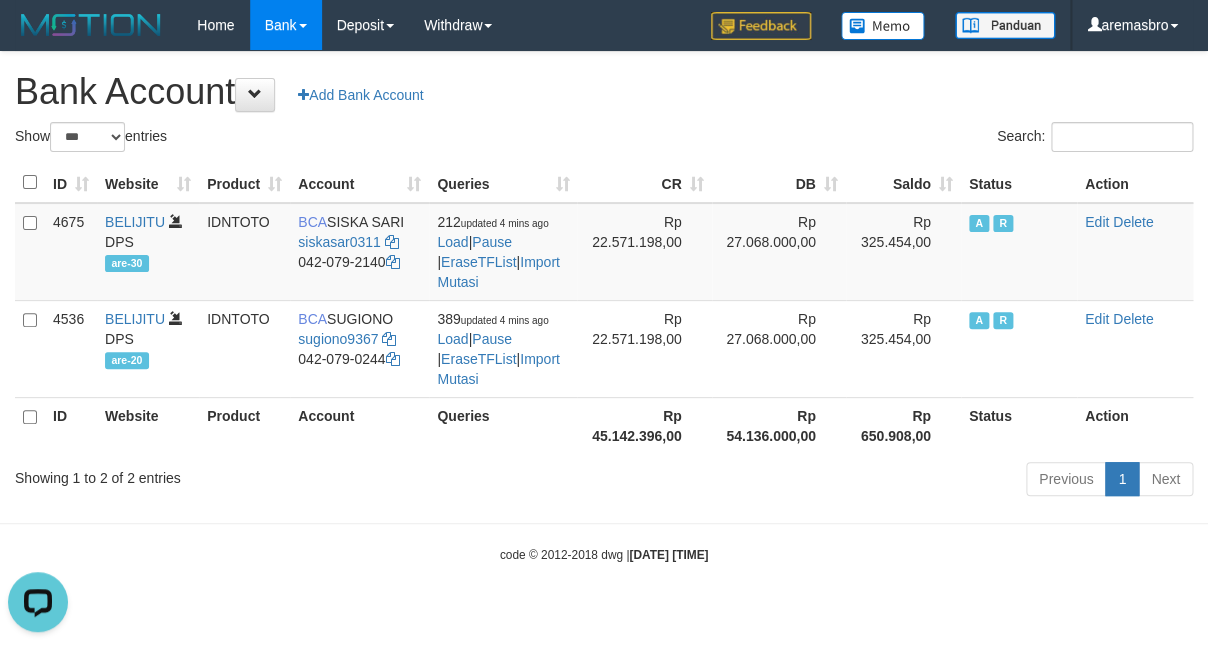 scroll, scrollTop: 0, scrollLeft: 0, axis: both 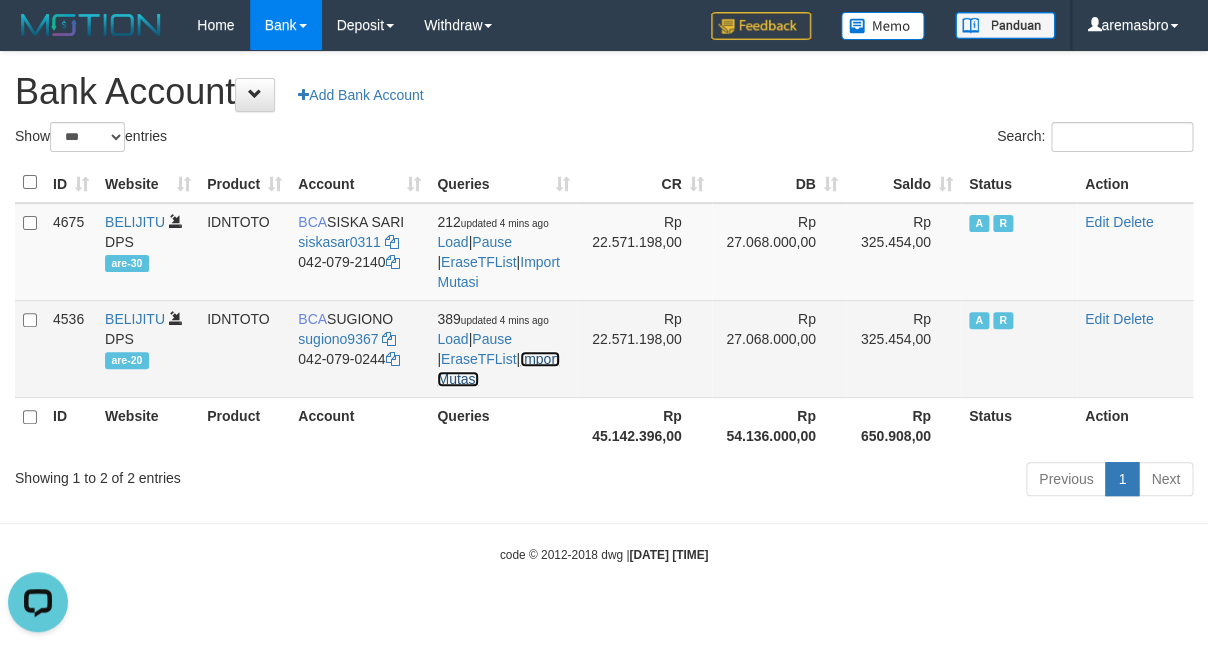 click on "Import Mutasi" at bounding box center [498, 369] 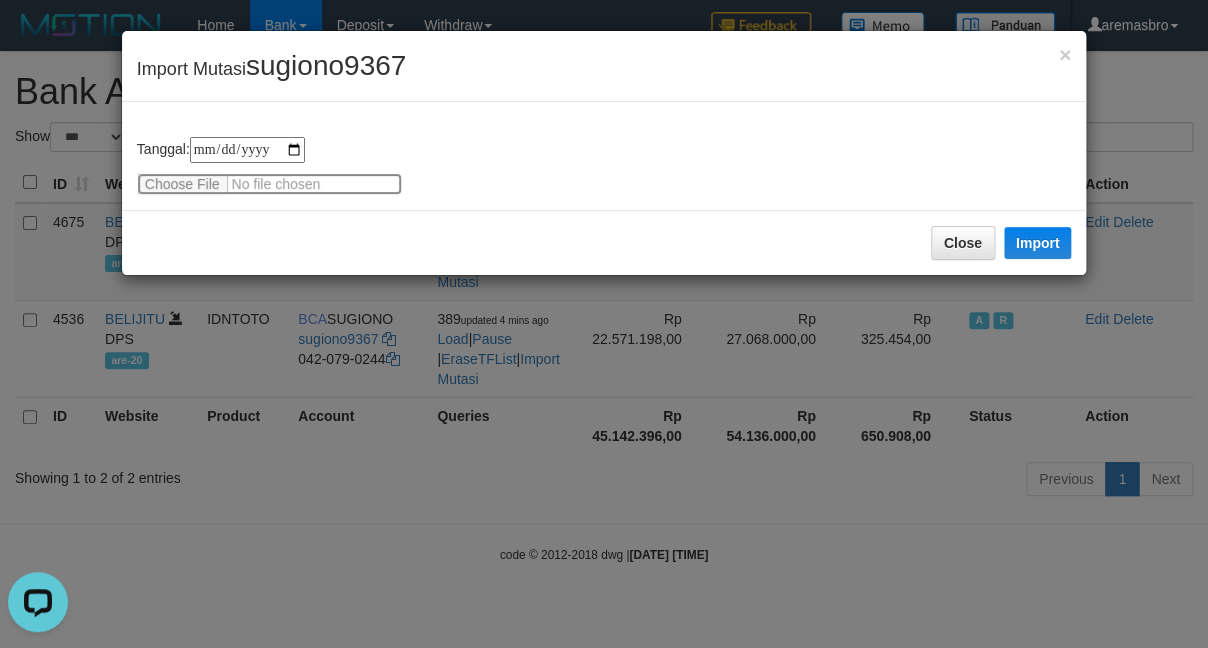 click at bounding box center [269, 184] 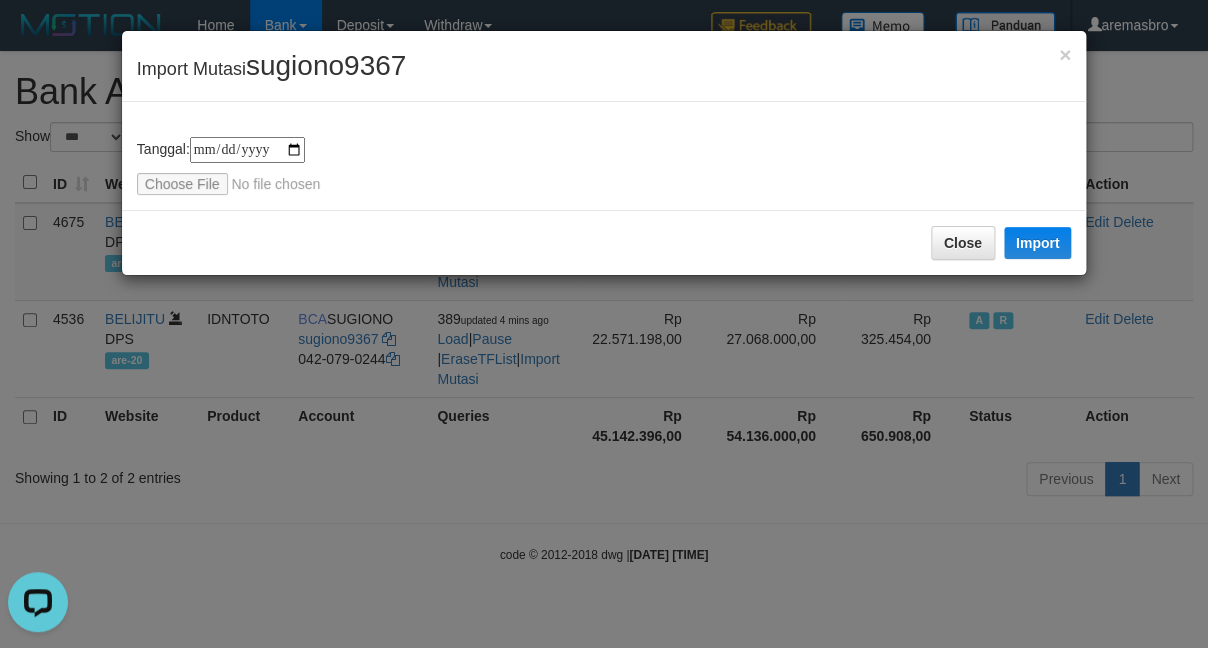 type on "**********" 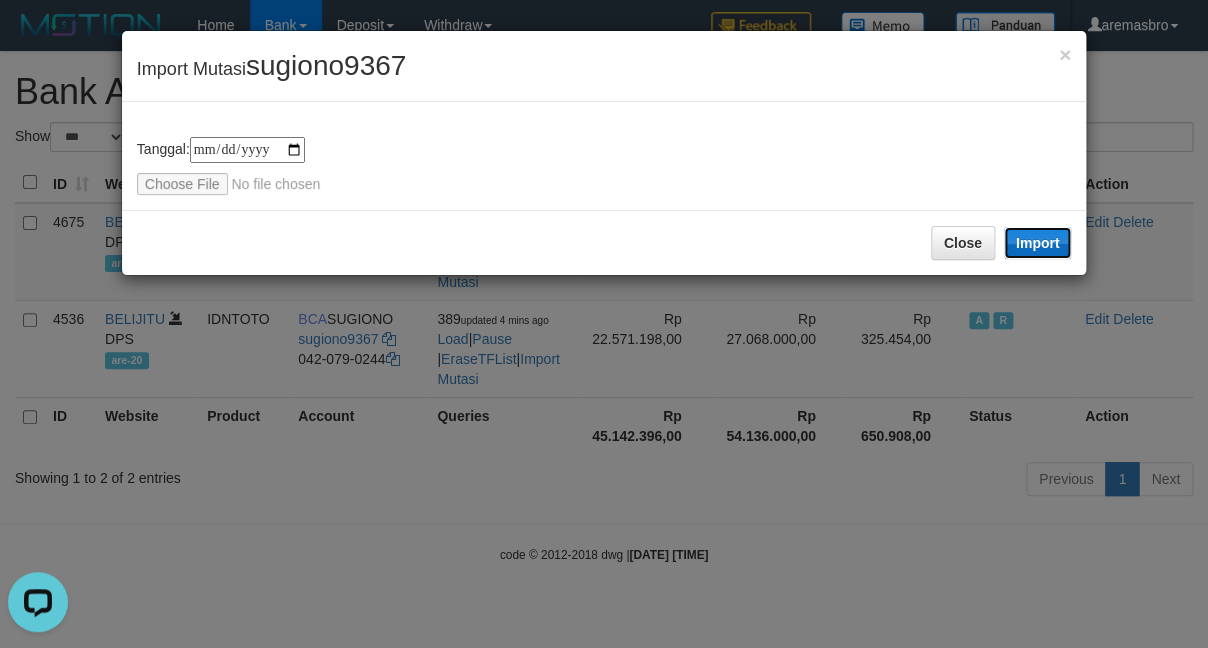 click on "Import" at bounding box center (1038, 243) 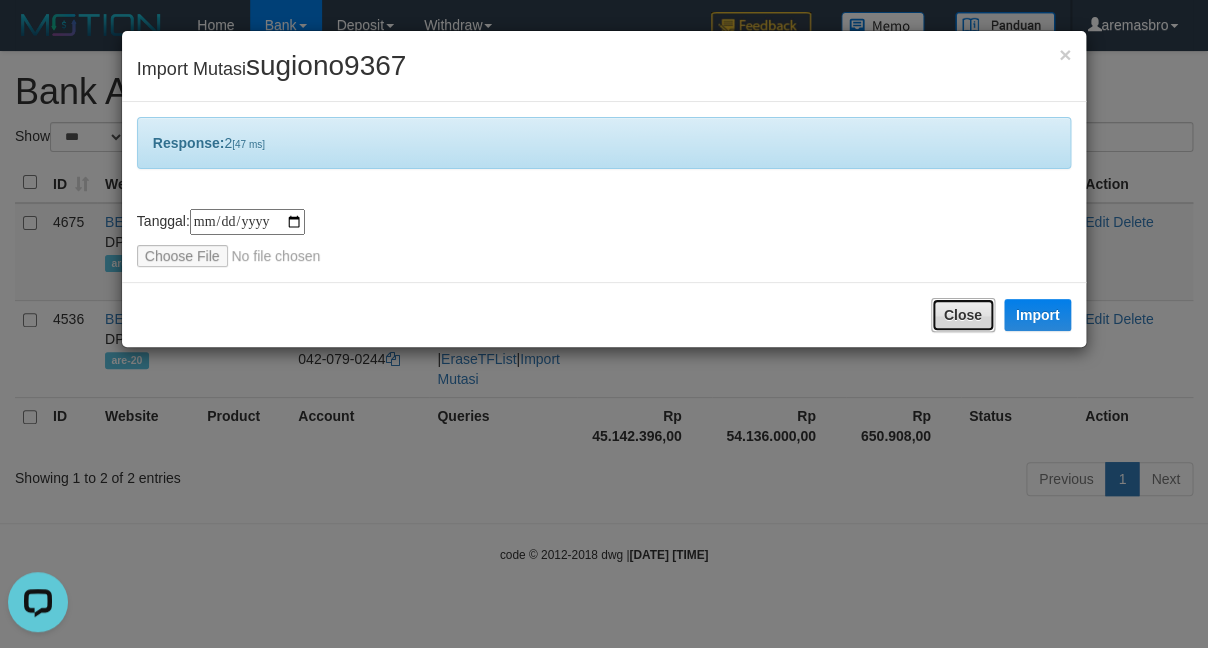 click on "Close" at bounding box center [963, 315] 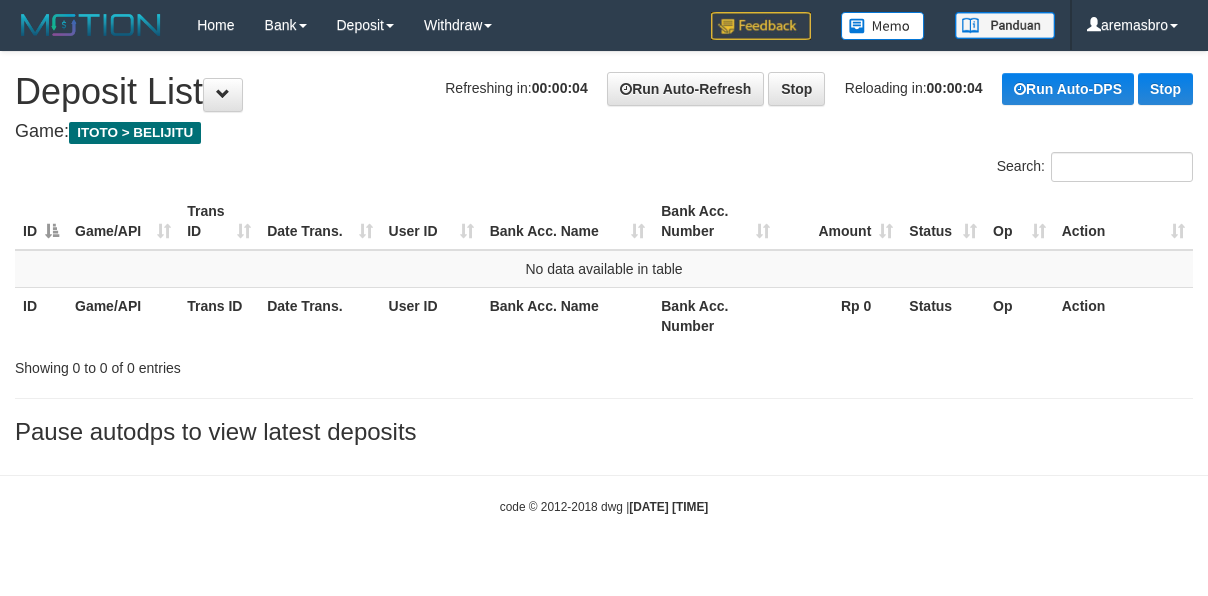 scroll, scrollTop: 0, scrollLeft: 0, axis: both 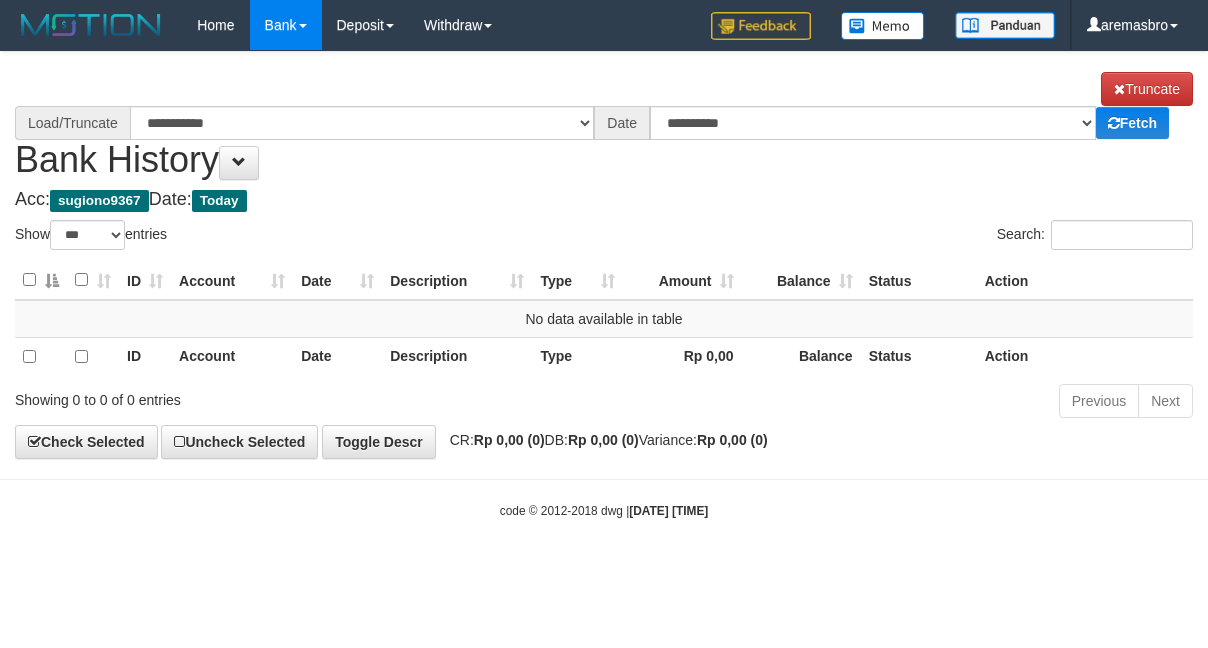 select on "***" 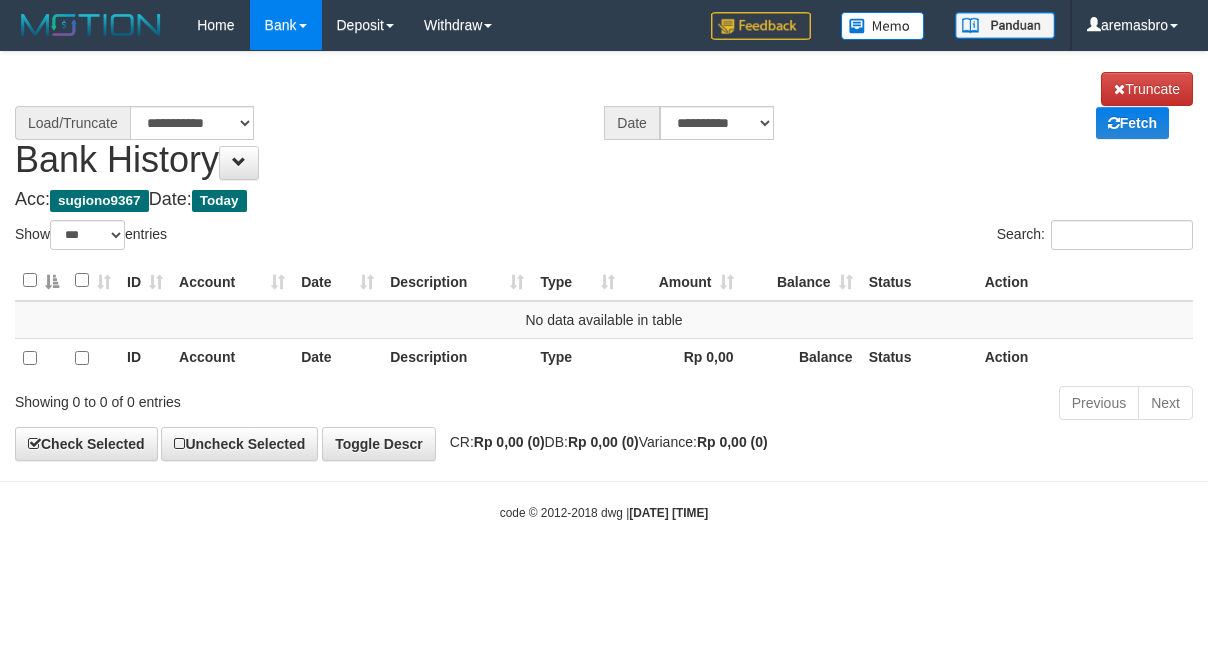 scroll, scrollTop: 0, scrollLeft: 0, axis: both 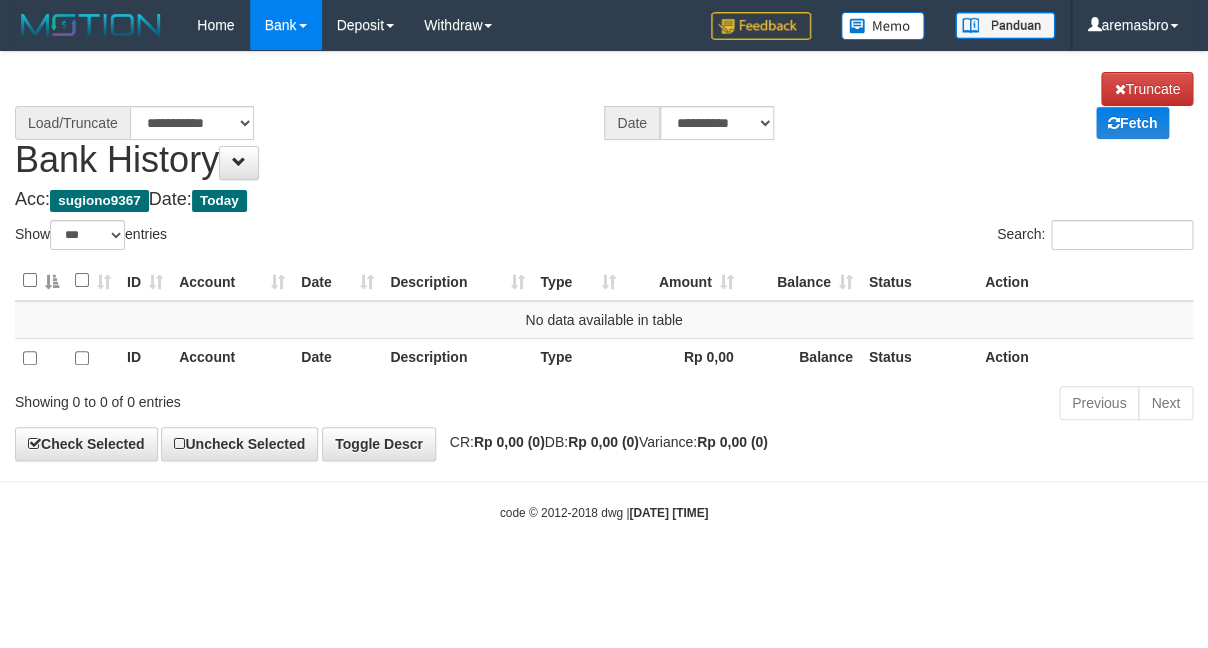 select on "****" 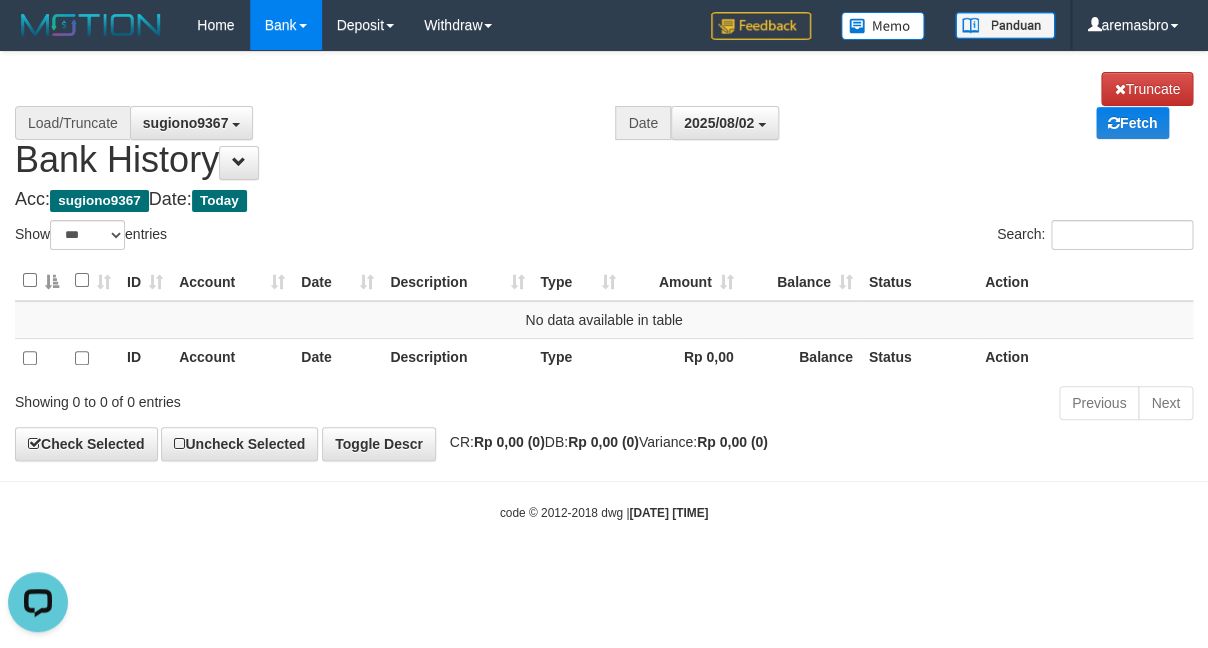 scroll, scrollTop: 0, scrollLeft: 0, axis: both 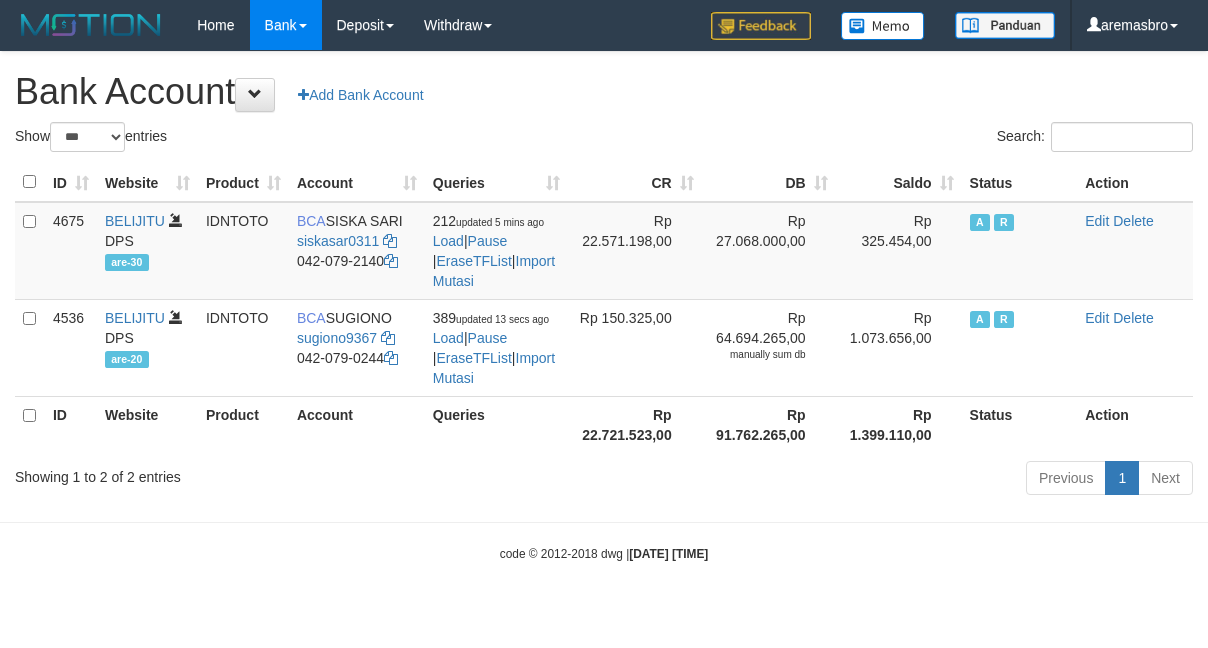 select on "***" 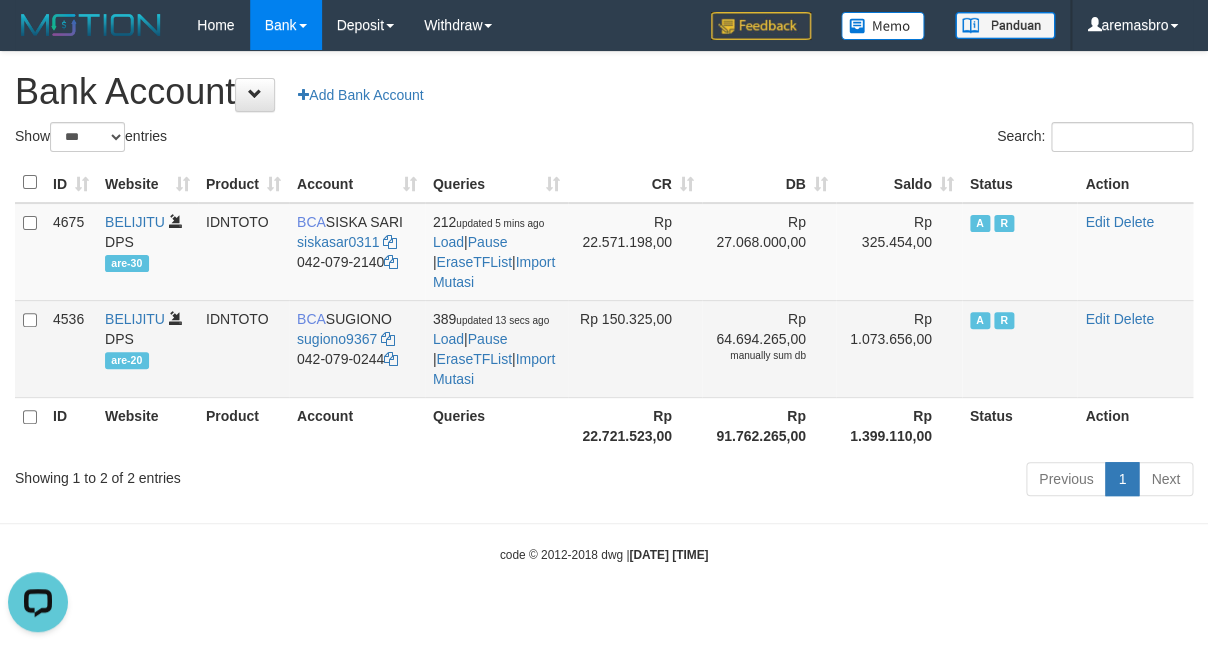 scroll, scrollTop: 0, scrollLeft: 0, axis: both 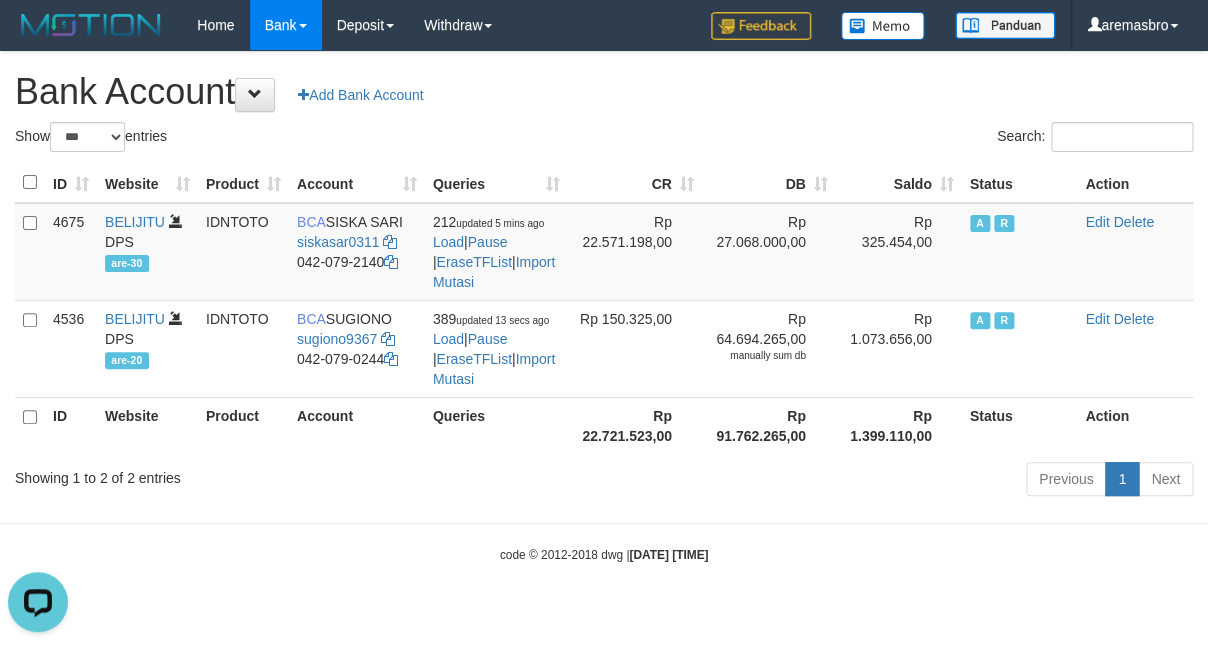 click on "Show  ** ** ** *** ***  entries" at bounding box center [302, 139] 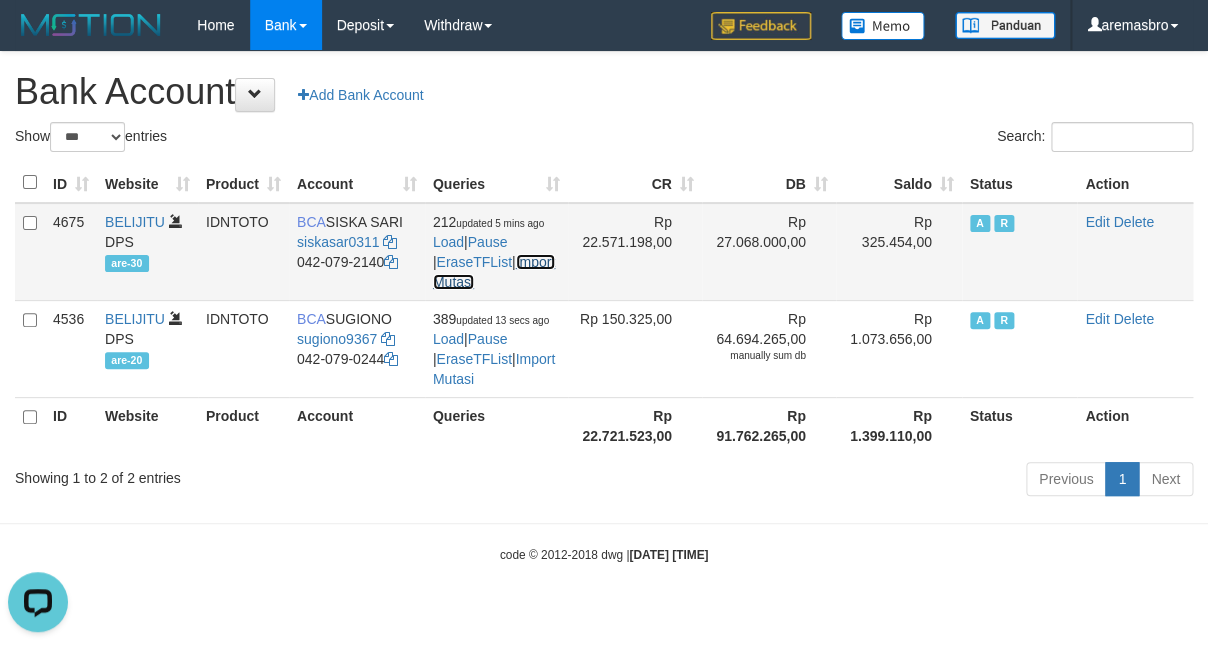 click on "Import Mutasi" at bounding box center [494, 272] 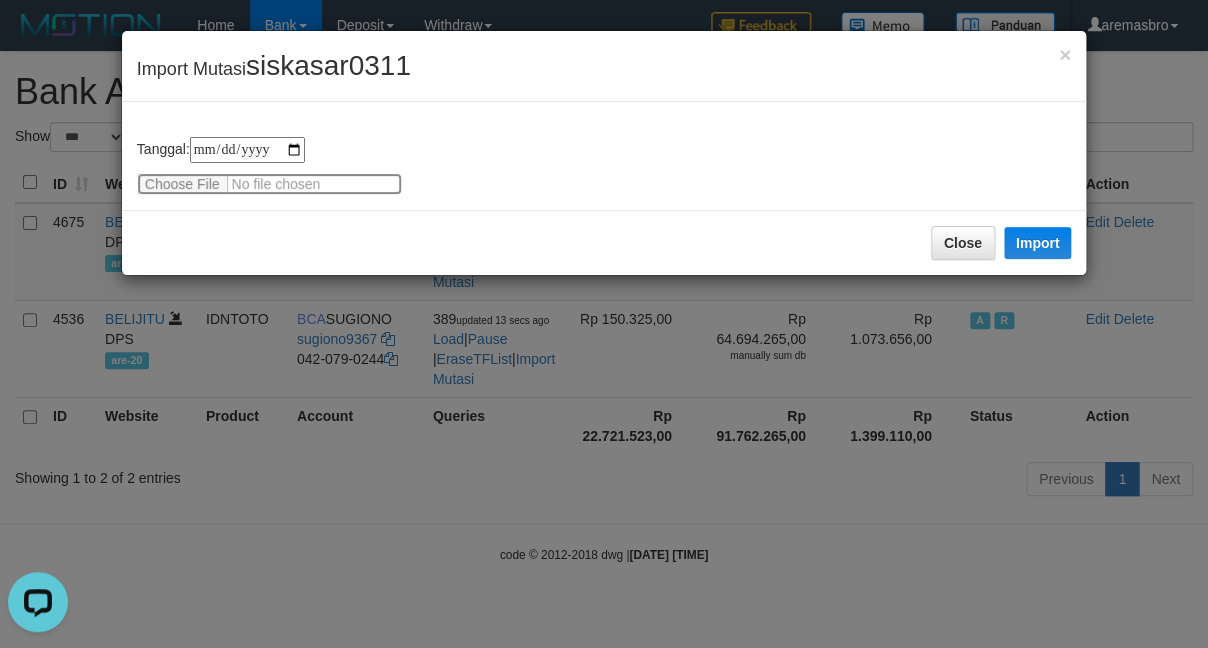 click at bounding box center (269, 184) 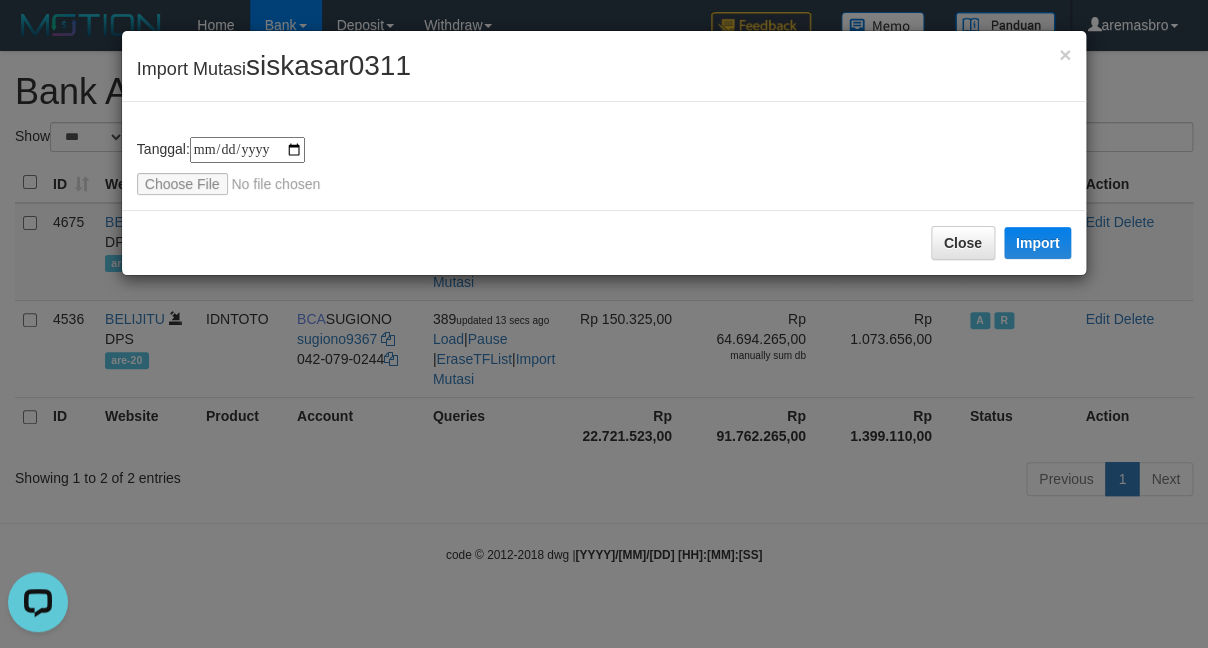 type on "**********" 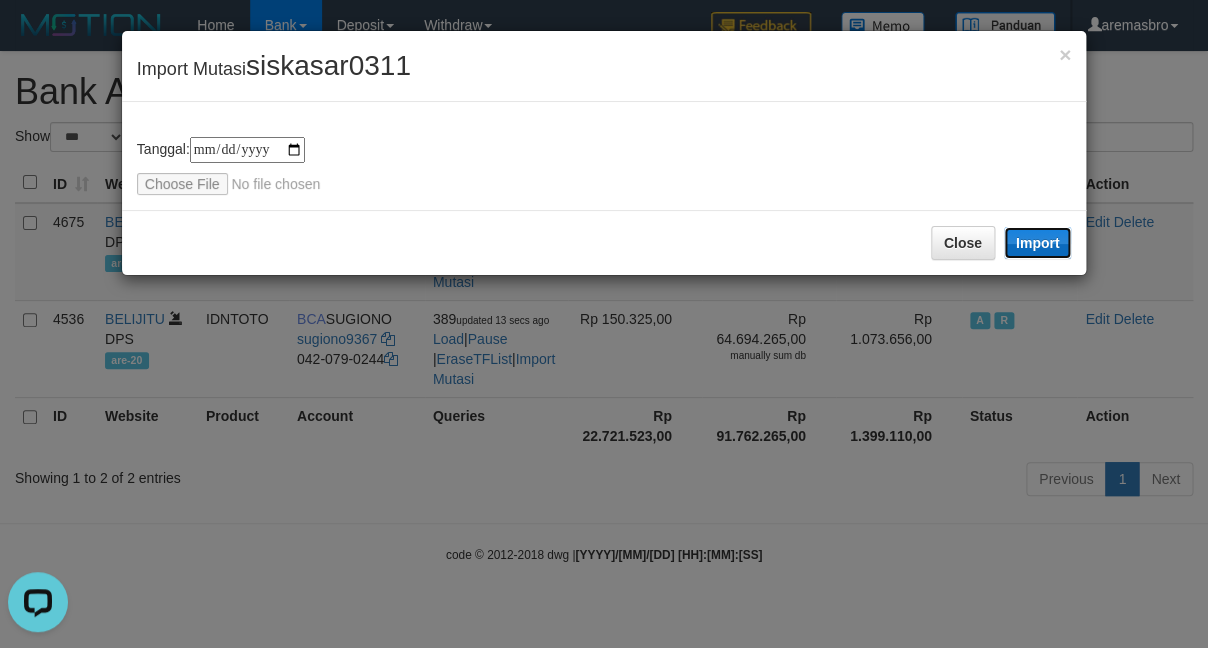 click on "Import" 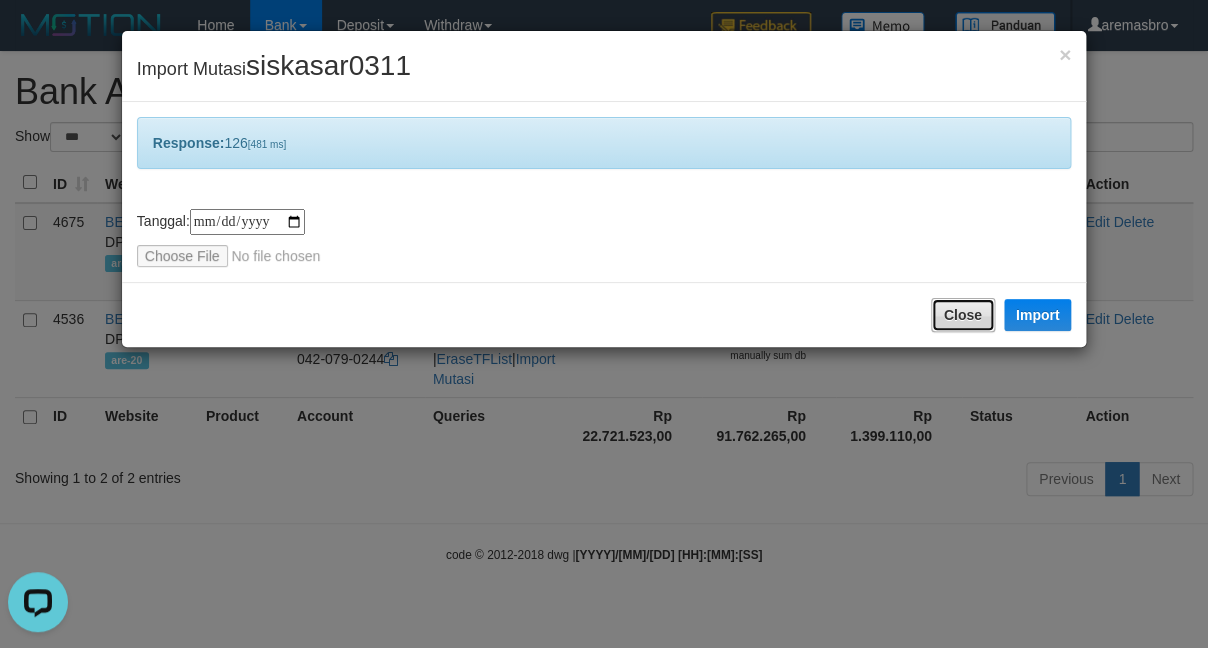 click on "Close" 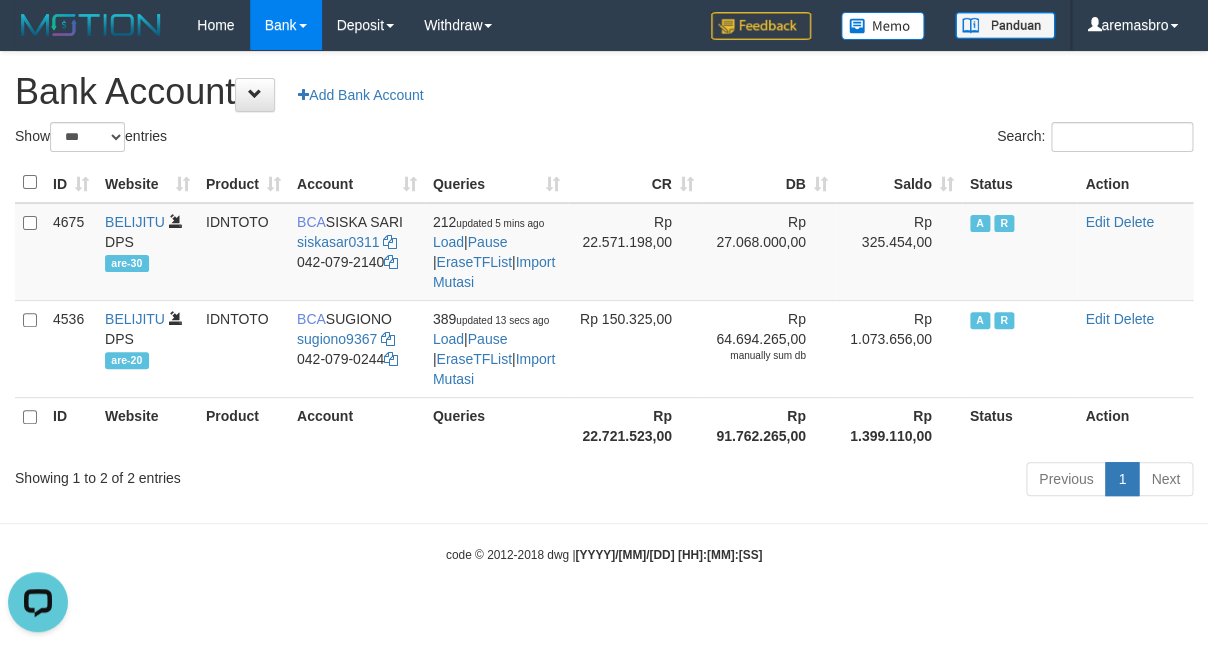 click on "Search:" 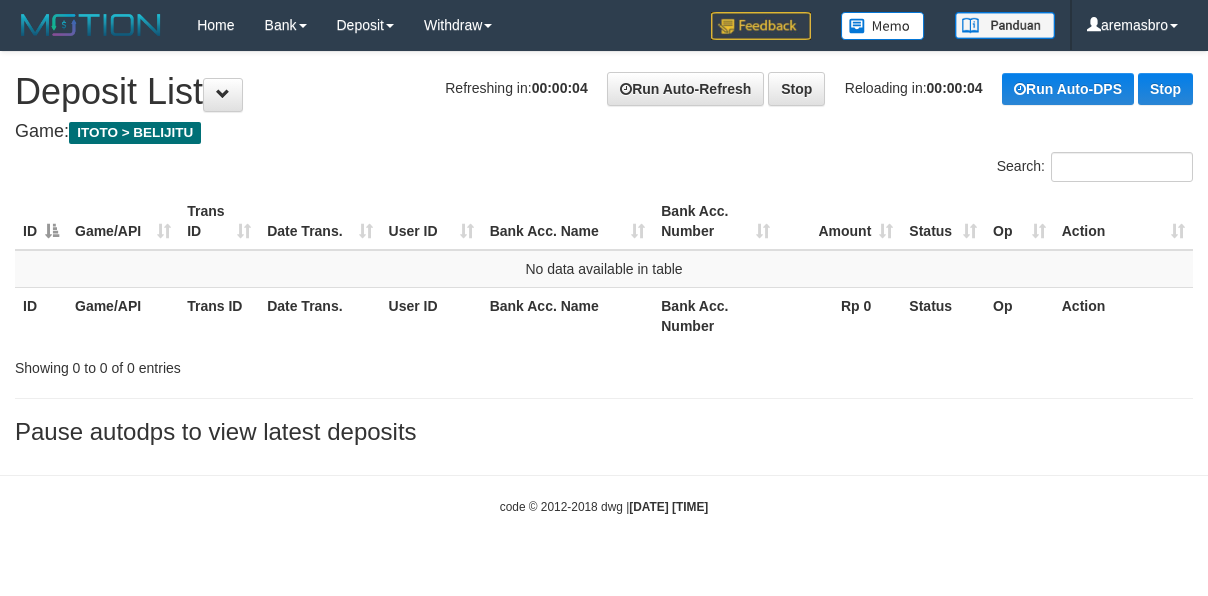 scroll, scrollTop: 0, scrollLeft: 0, axis: both 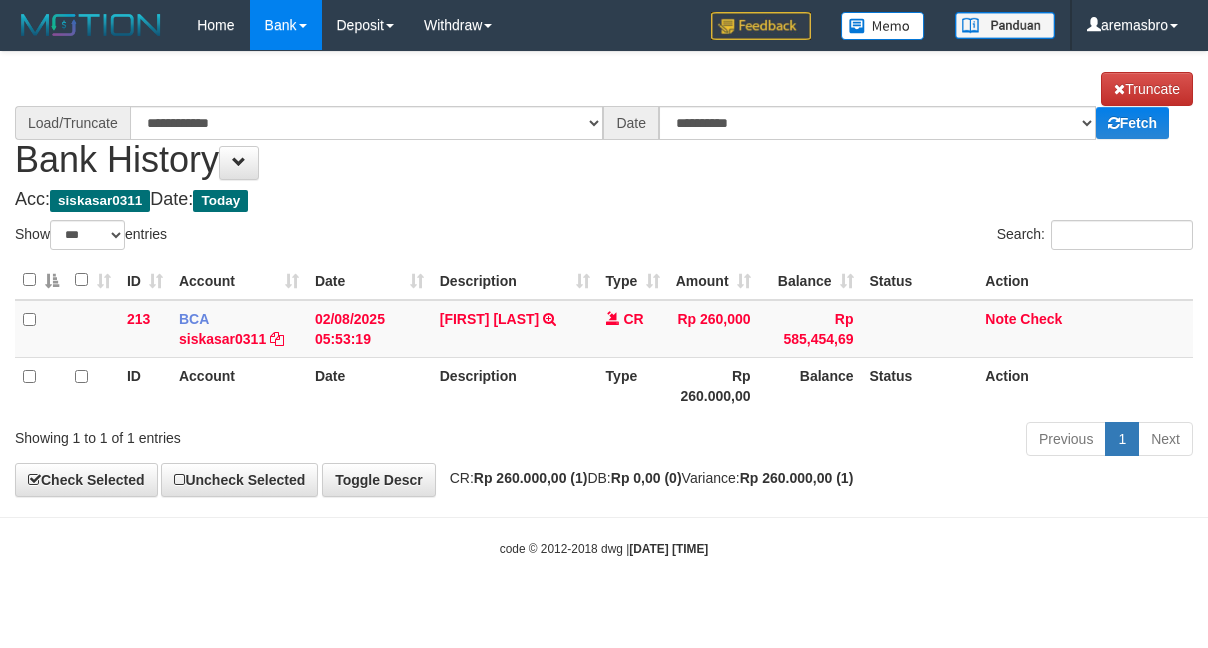 select on "***" 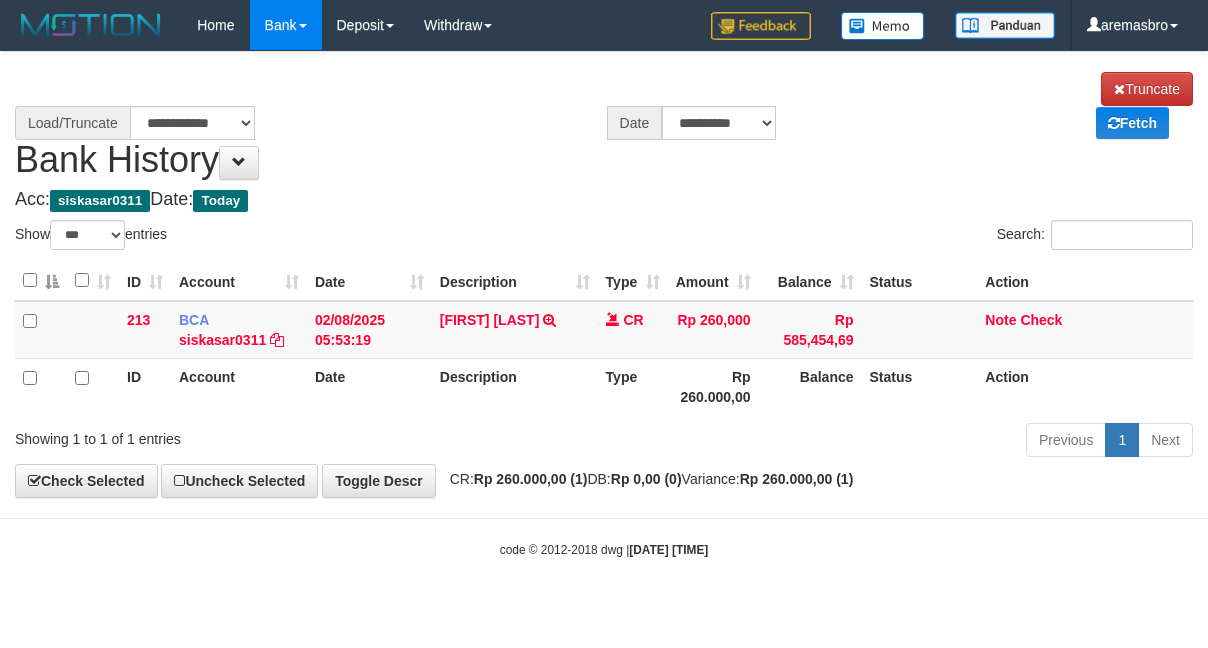 scroll, scrollTop: 0, scrollLeft: 0, axis: both 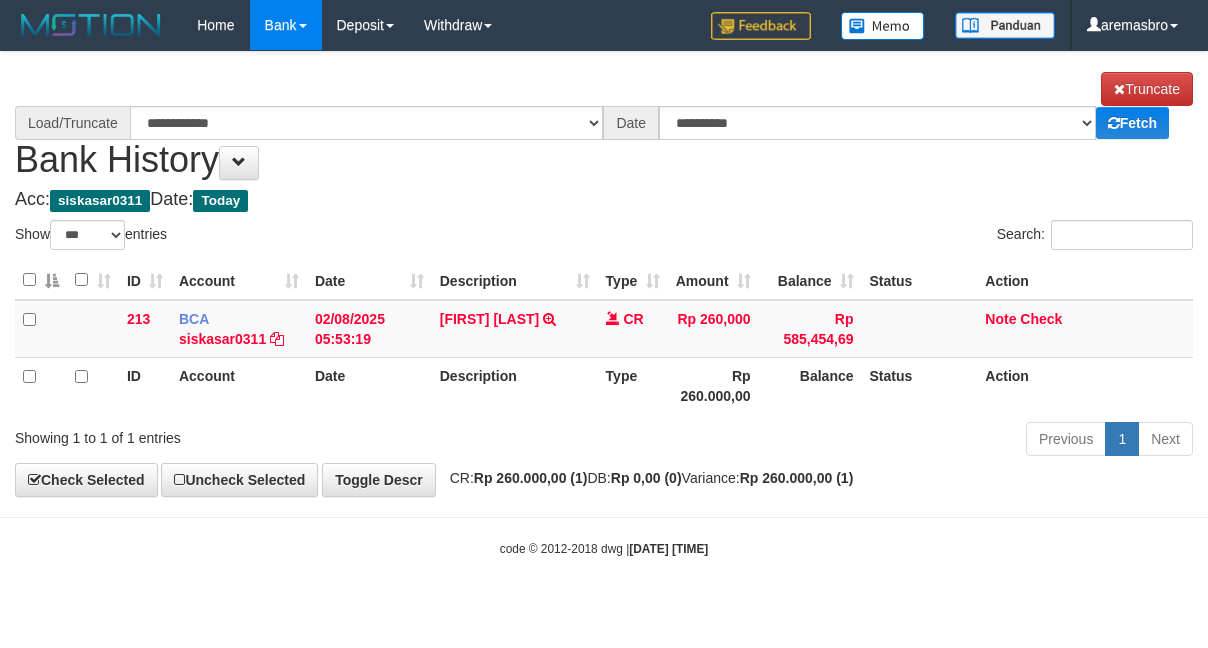 select on "***" 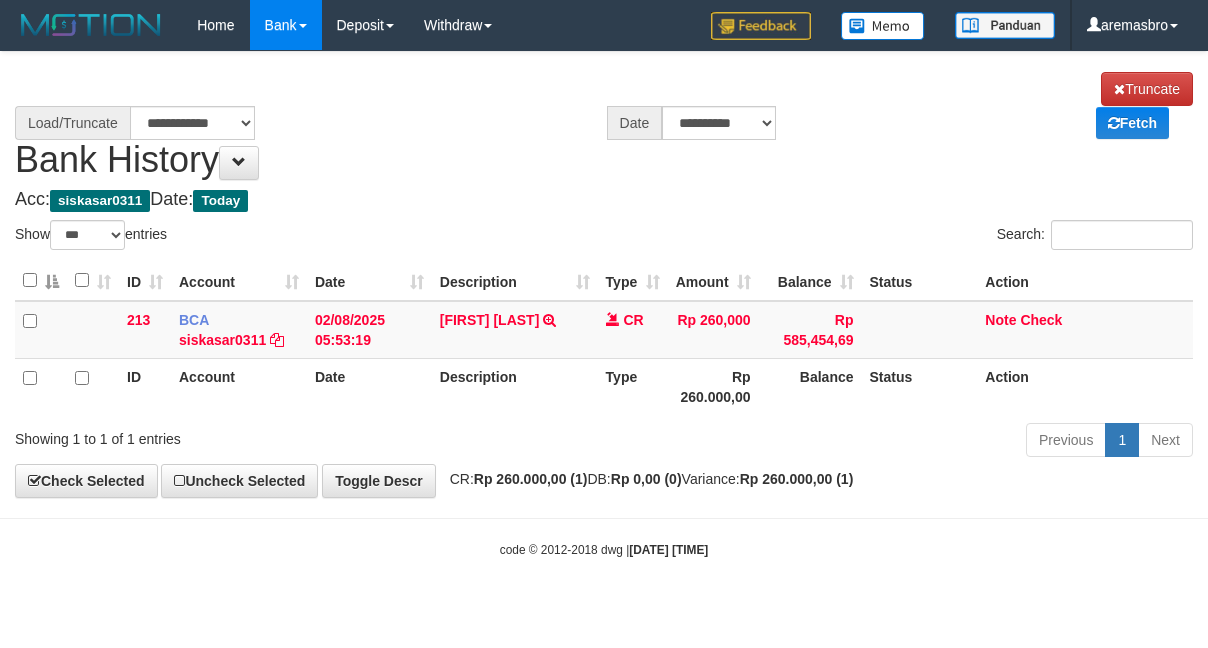 scroll, scrollTop: 0, scrollLeft: 0, axis: both 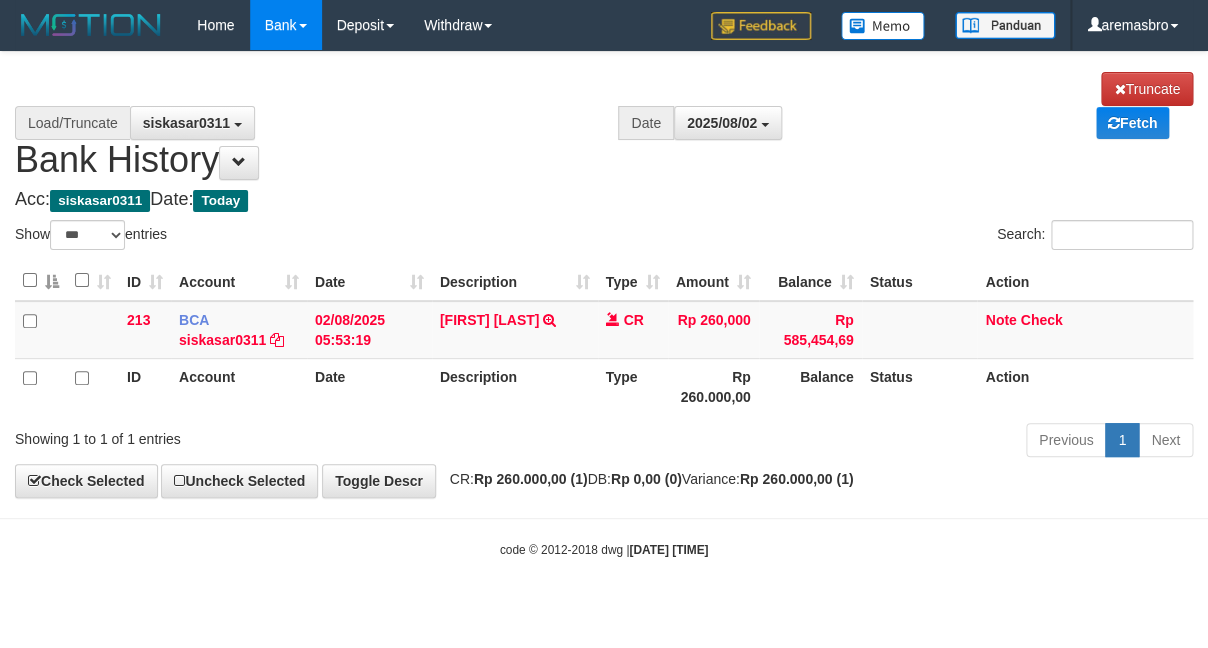 select on "****" 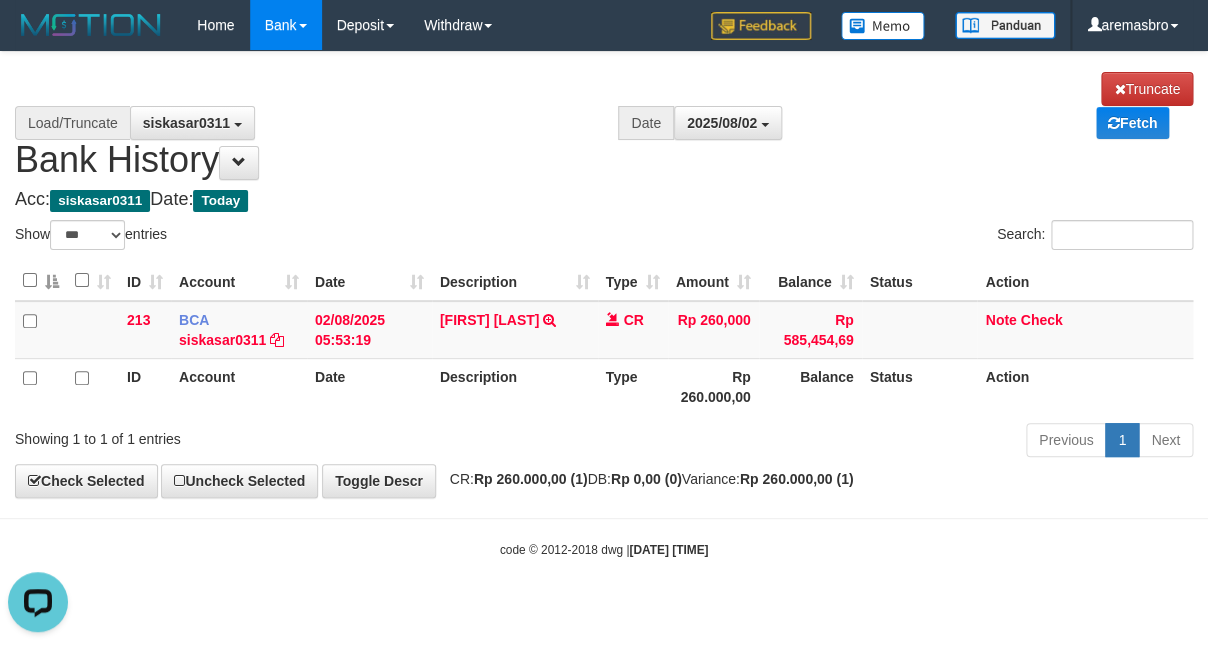scroll, scrollTop: 0, scrollLeft: 0, axis: both 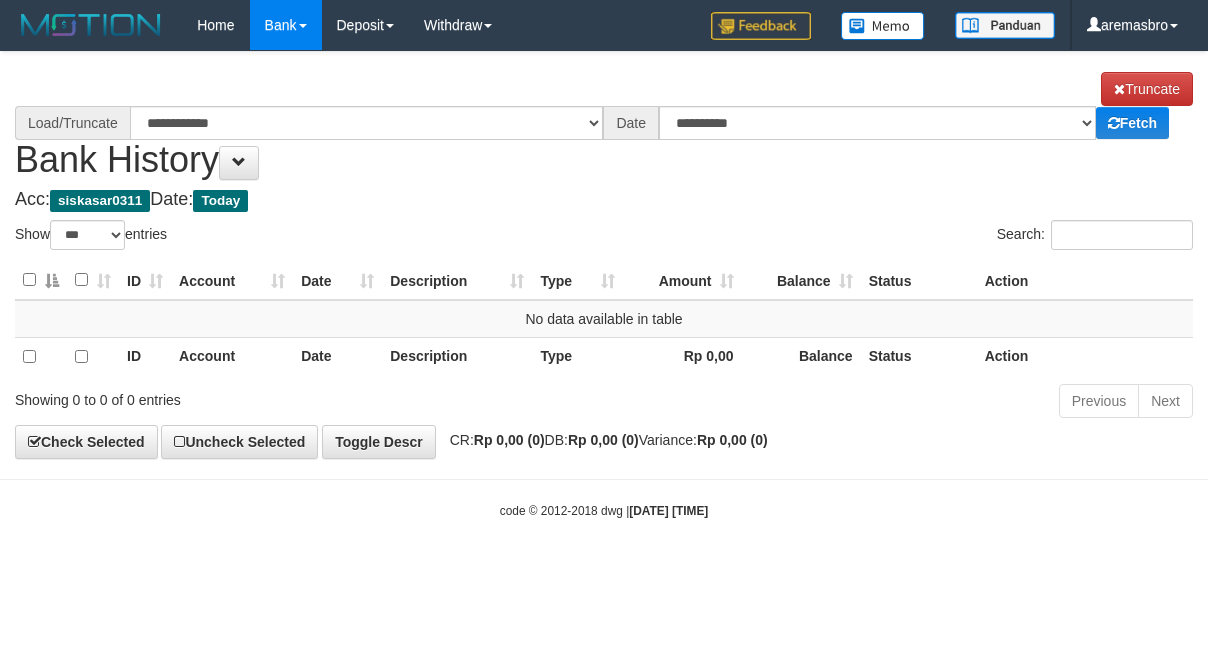 select on "***" 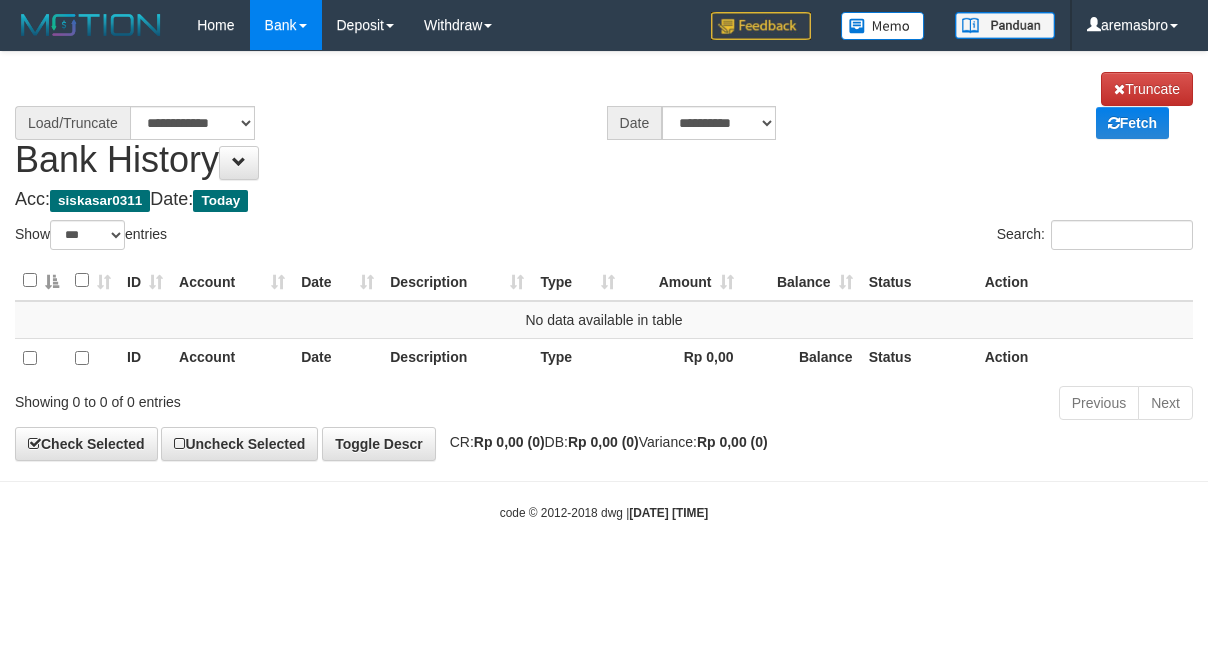 scroll, scrollTop: 0, scrollLeft: 0, axis: both 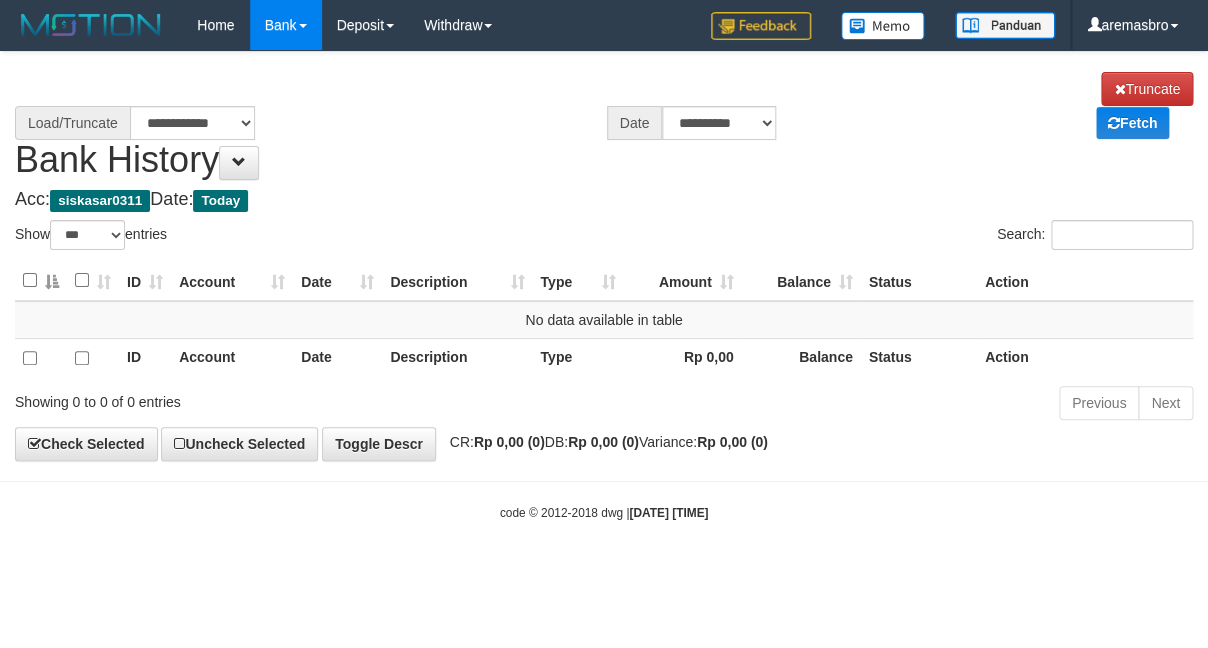 select on "****" 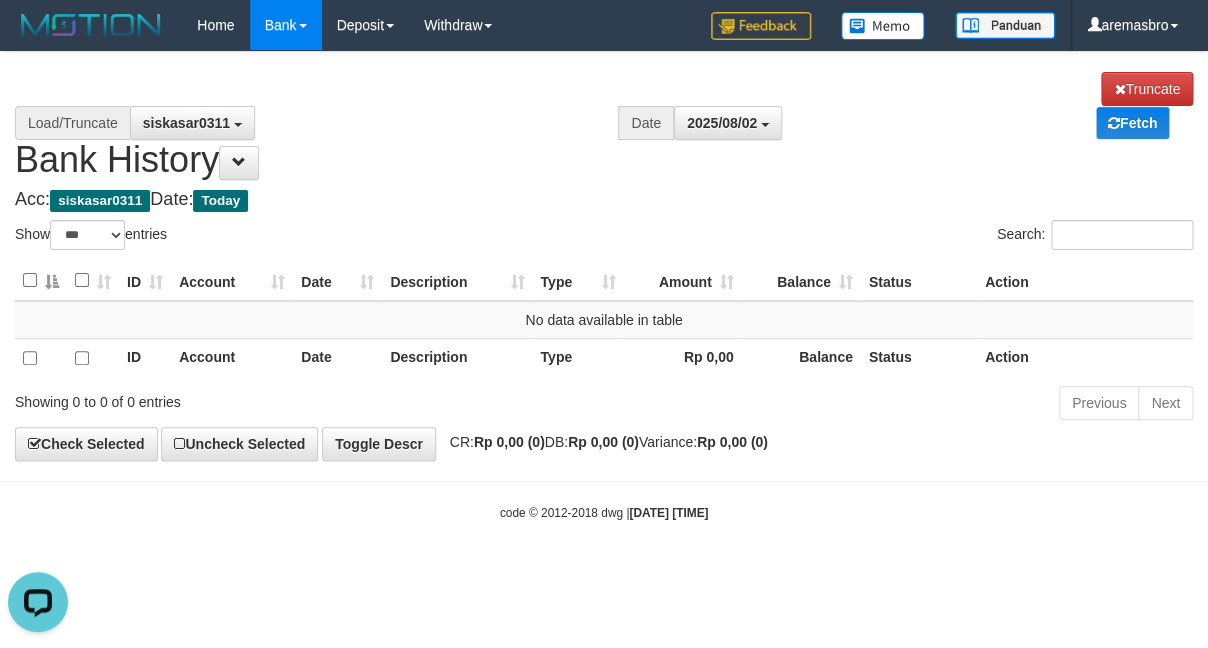 scroll, scrollTop: 0, scrollLeft: 0, axis: both 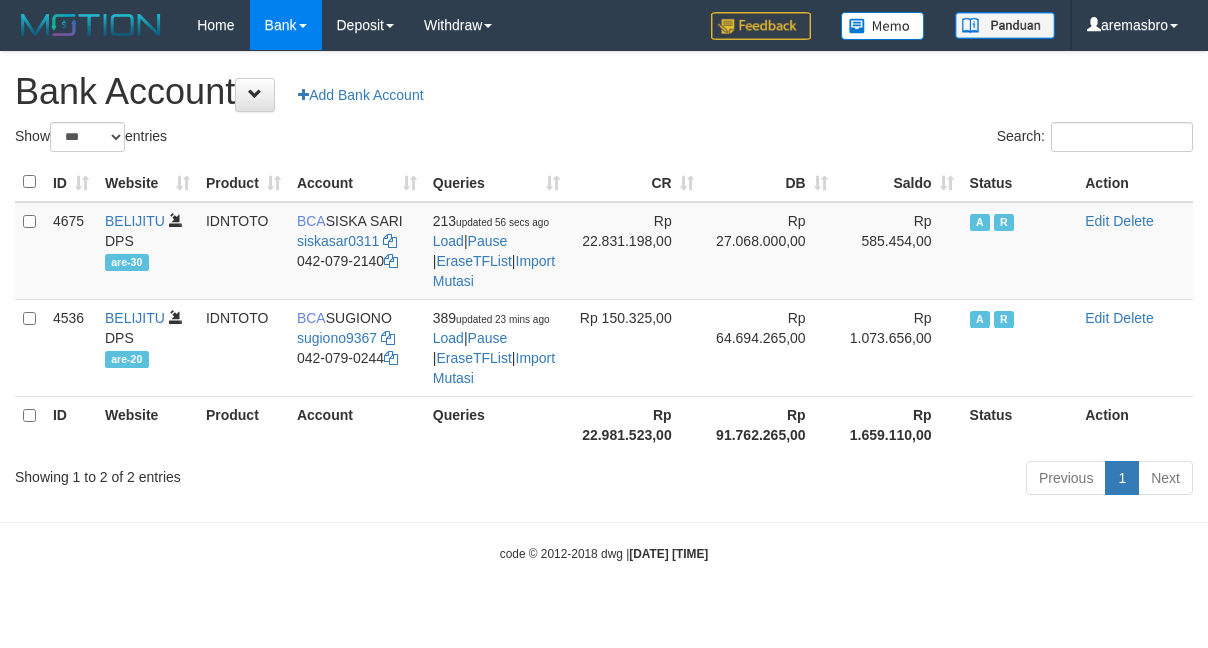 select on "***" 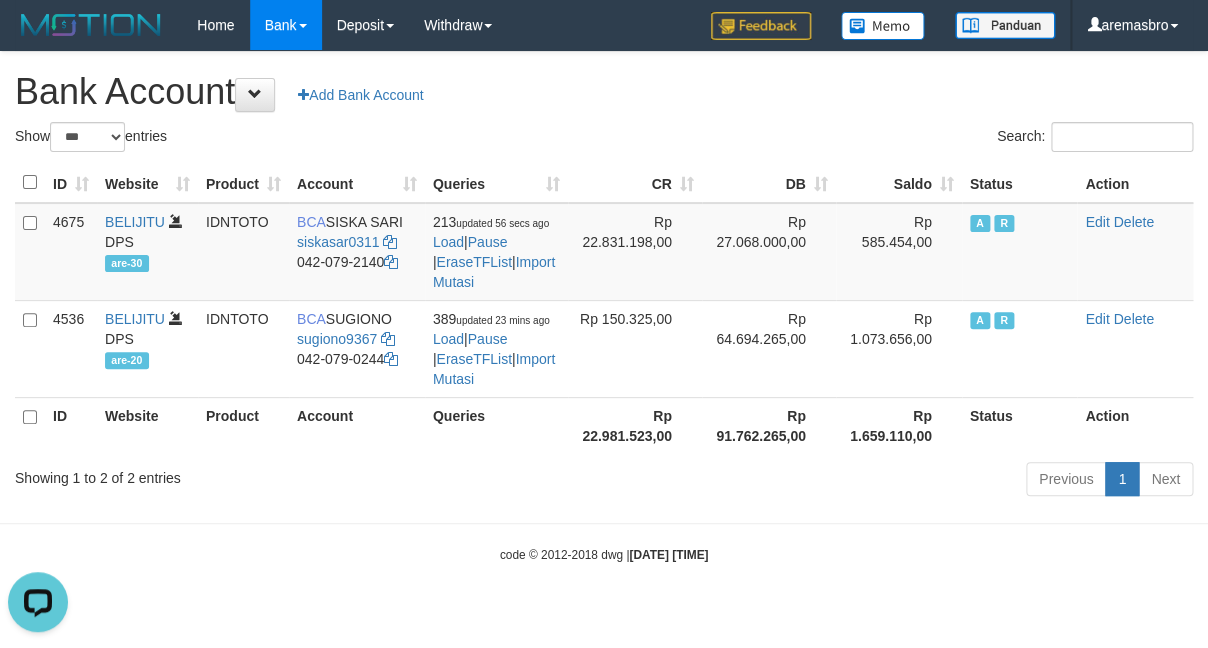 scroll, scrollTop: 0, scrollLeft: 0, axis: both 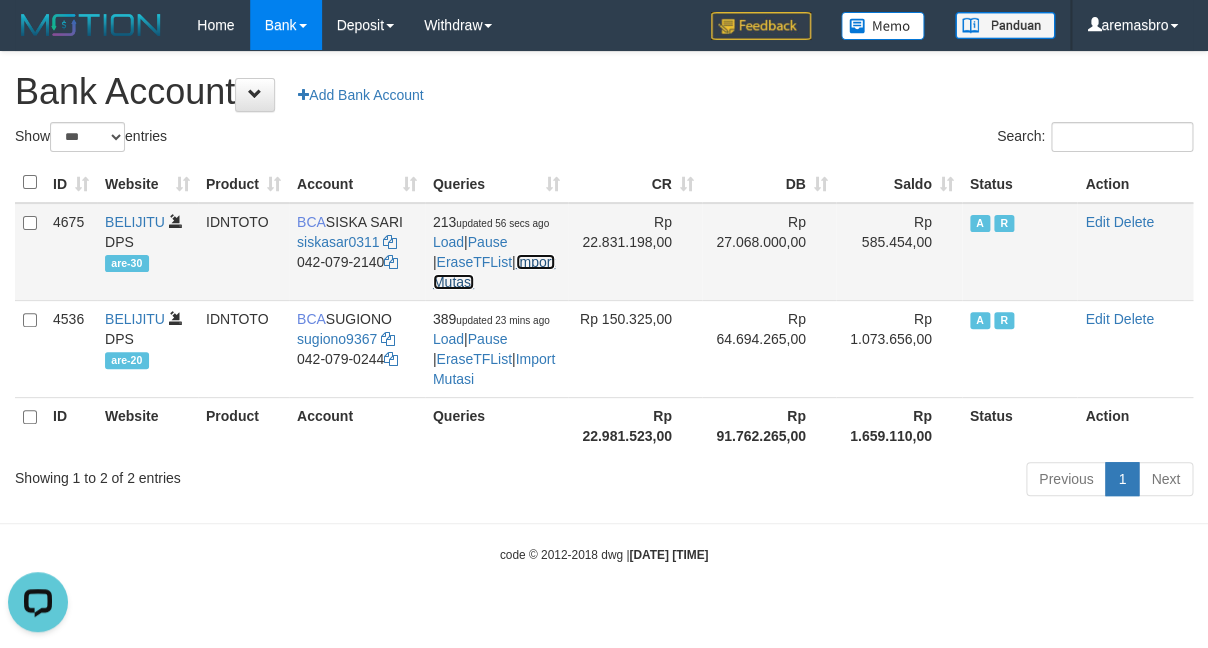 click on "Import Mutasi" at bounding box center [494, 272] 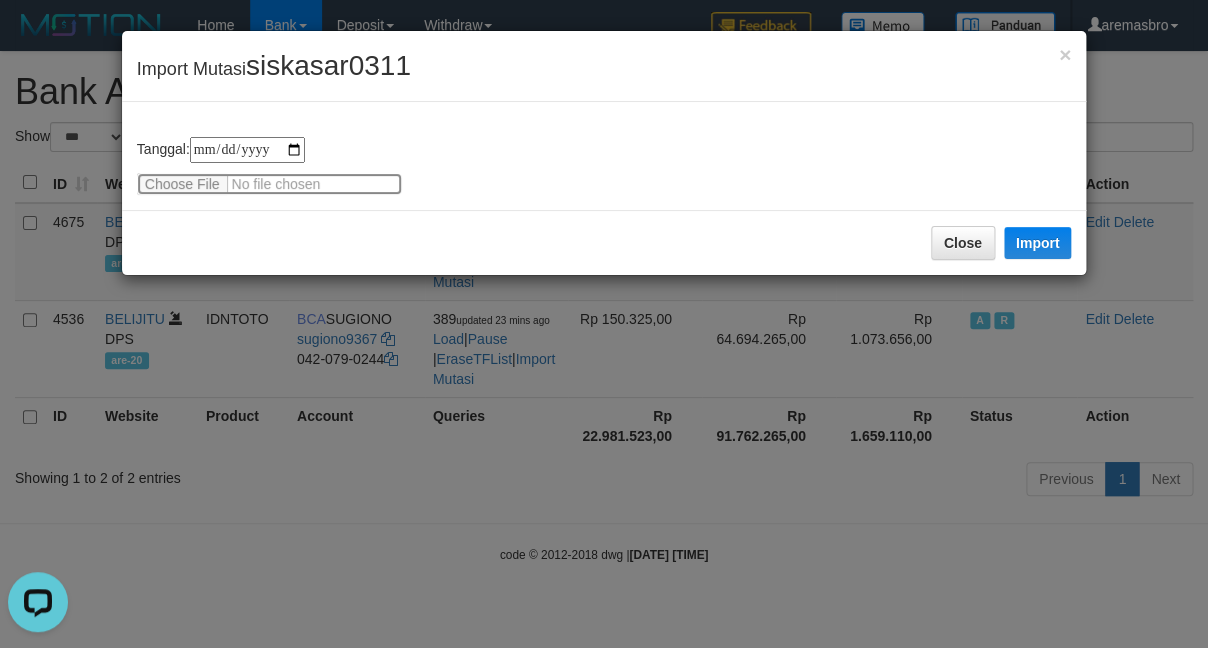 click at bounding box center (269, 184) 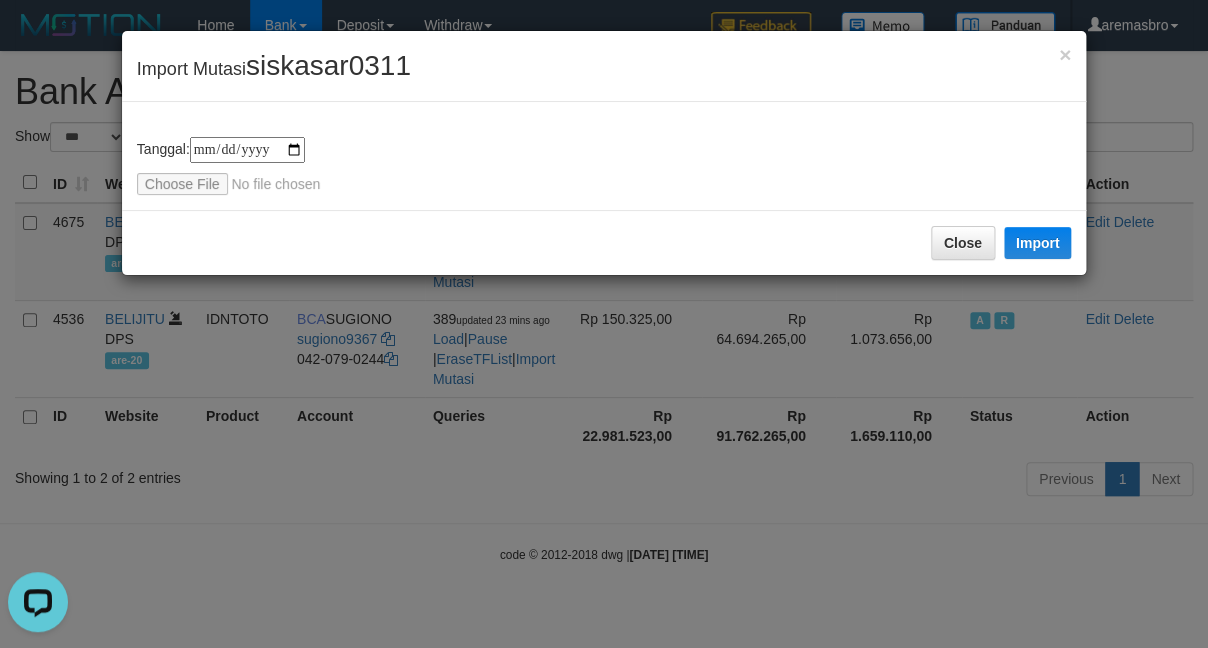 type on "**********" 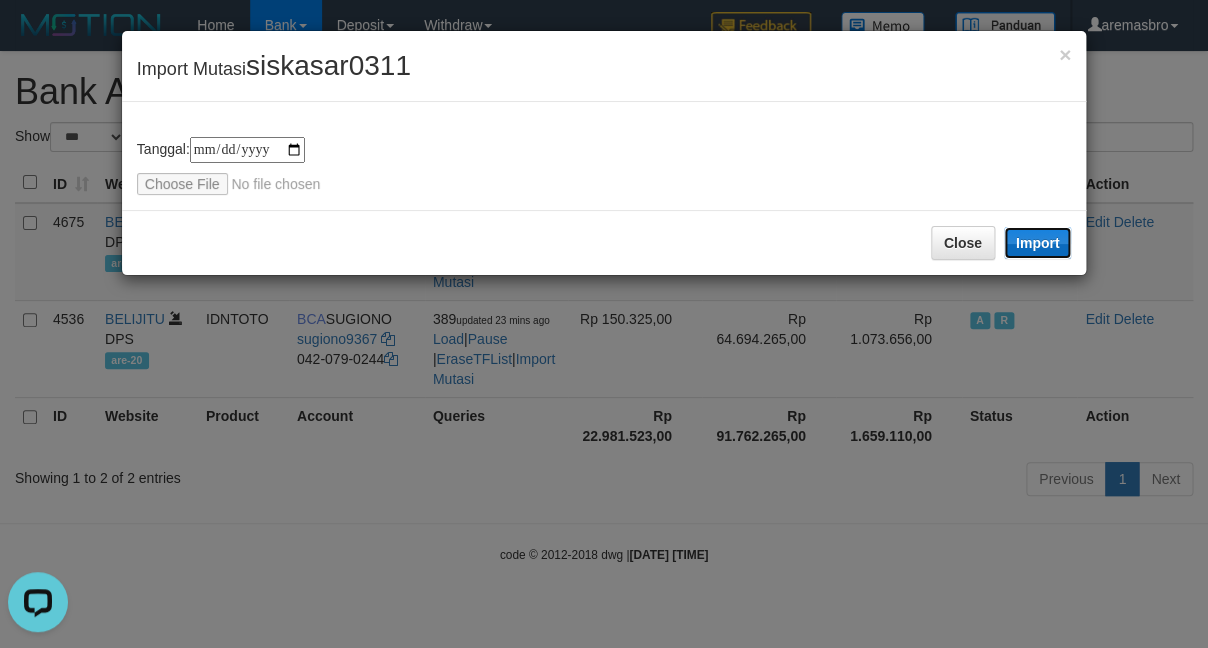click on "Import" at bounding box center [1038, 243] 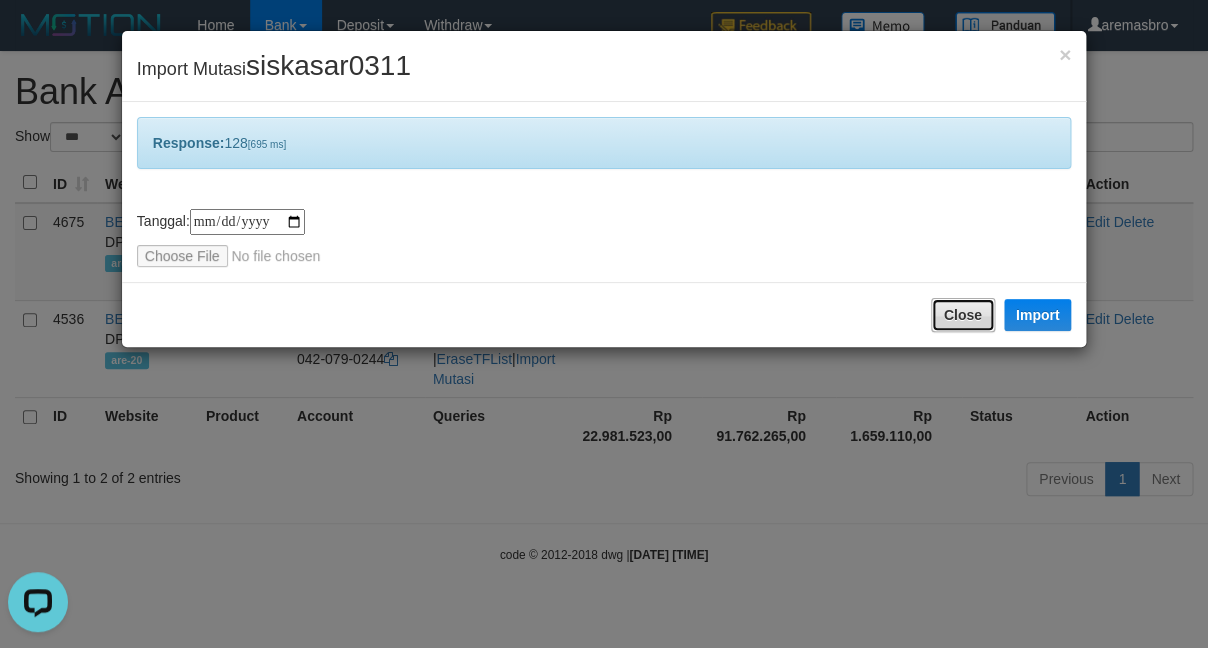 click on "Close" at bounding box center (963, 315) 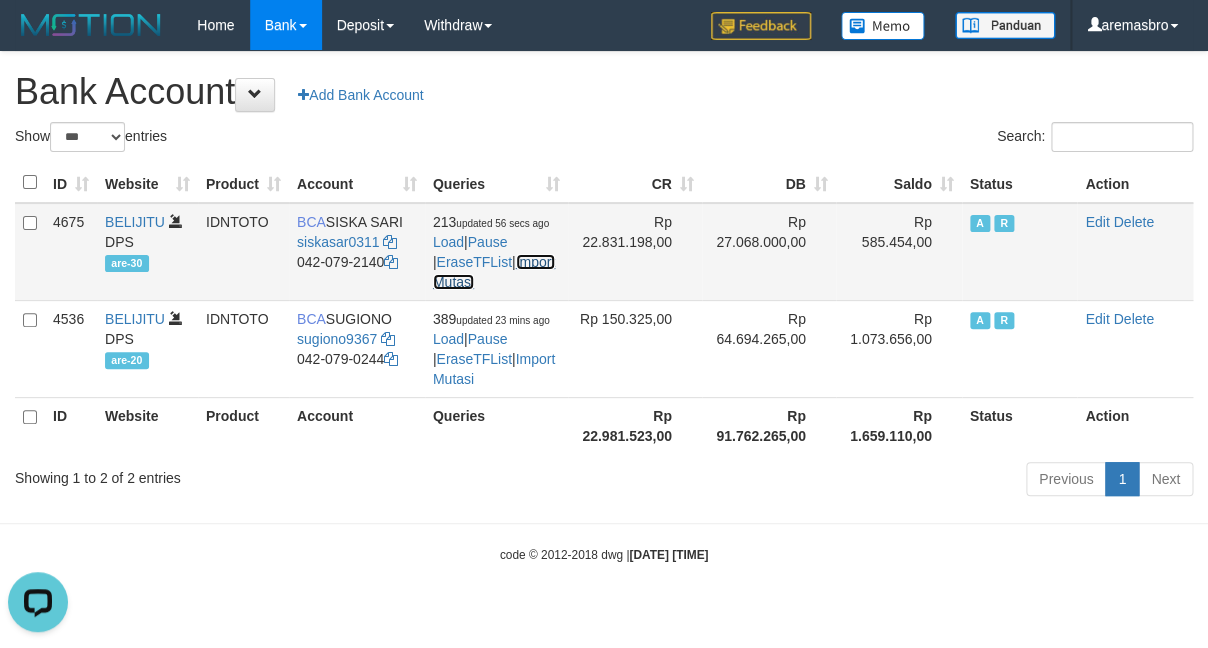 click on "Import Mutasi" at bounding box center (494, 272) 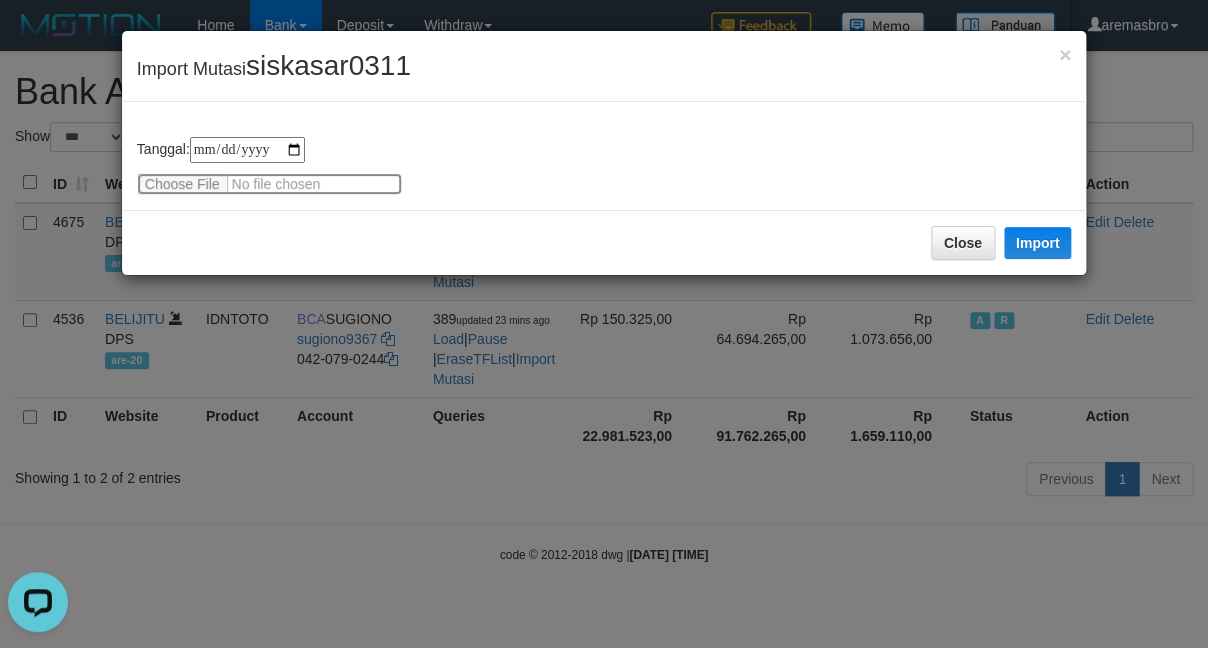click at bounding box center [269, 184] 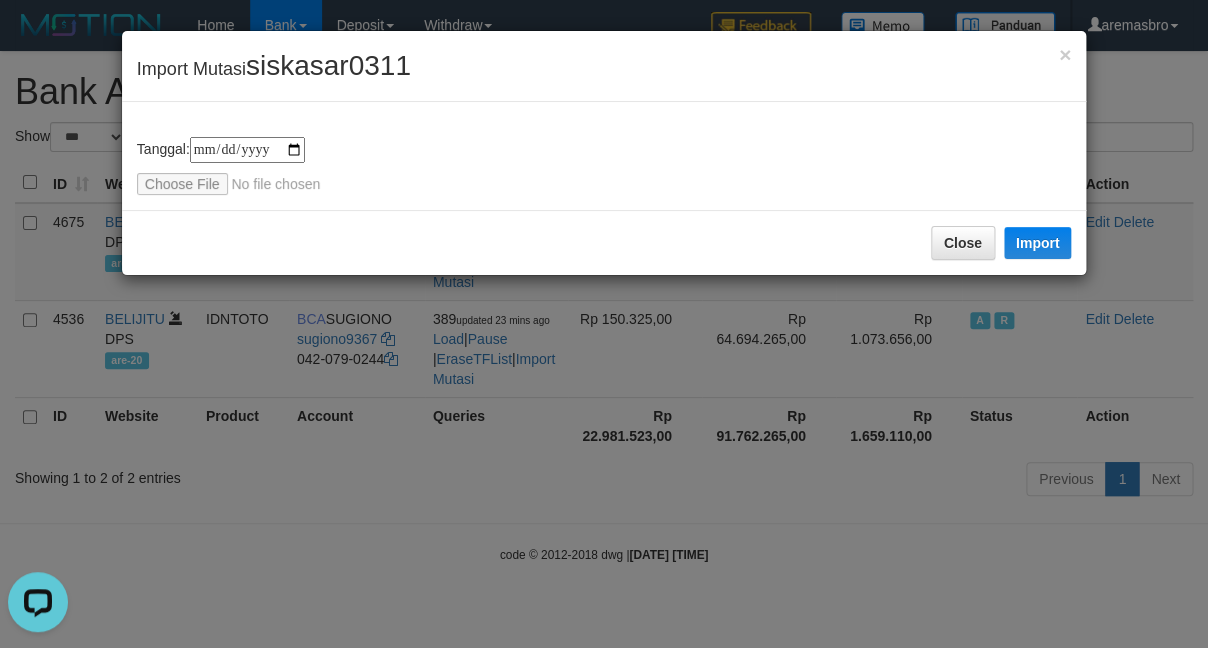 type on "**********" 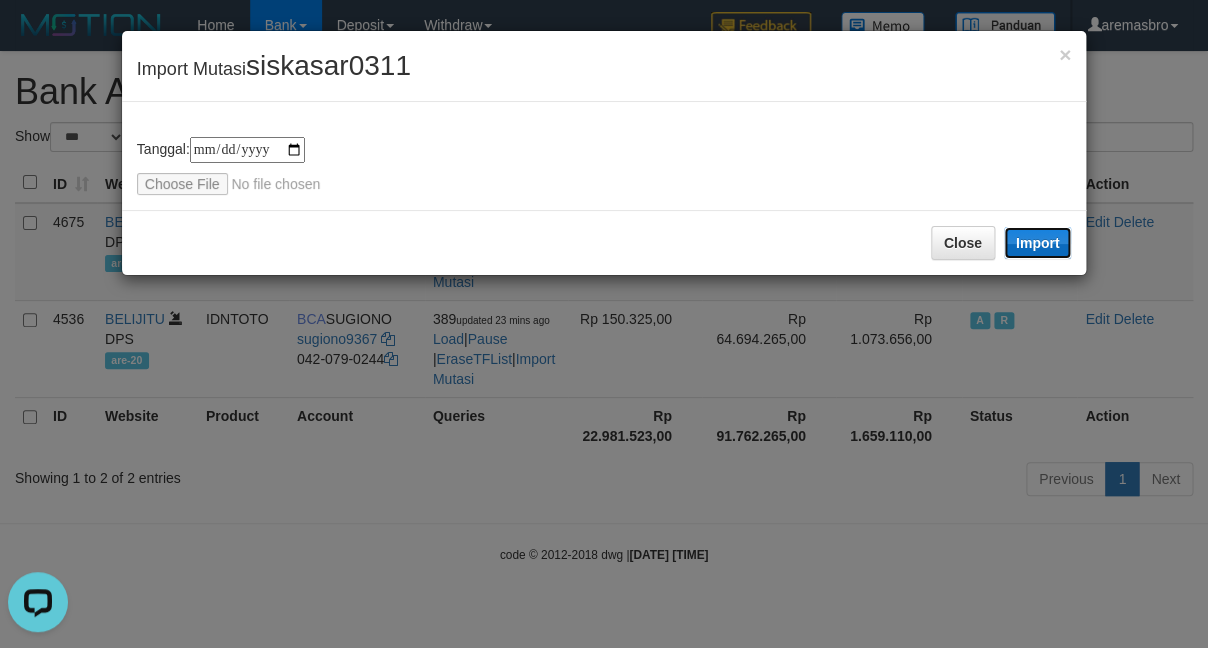click on "Import" at bounding box center (1038, 243) 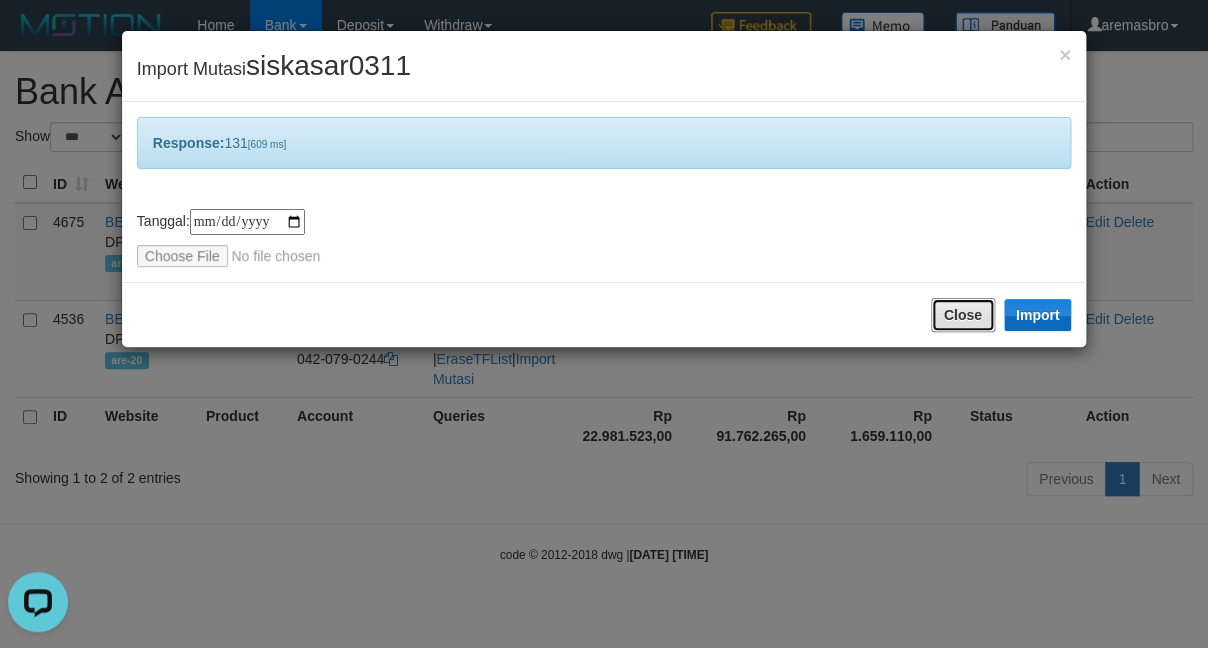click on "Close" at bounding box center (963, 315) 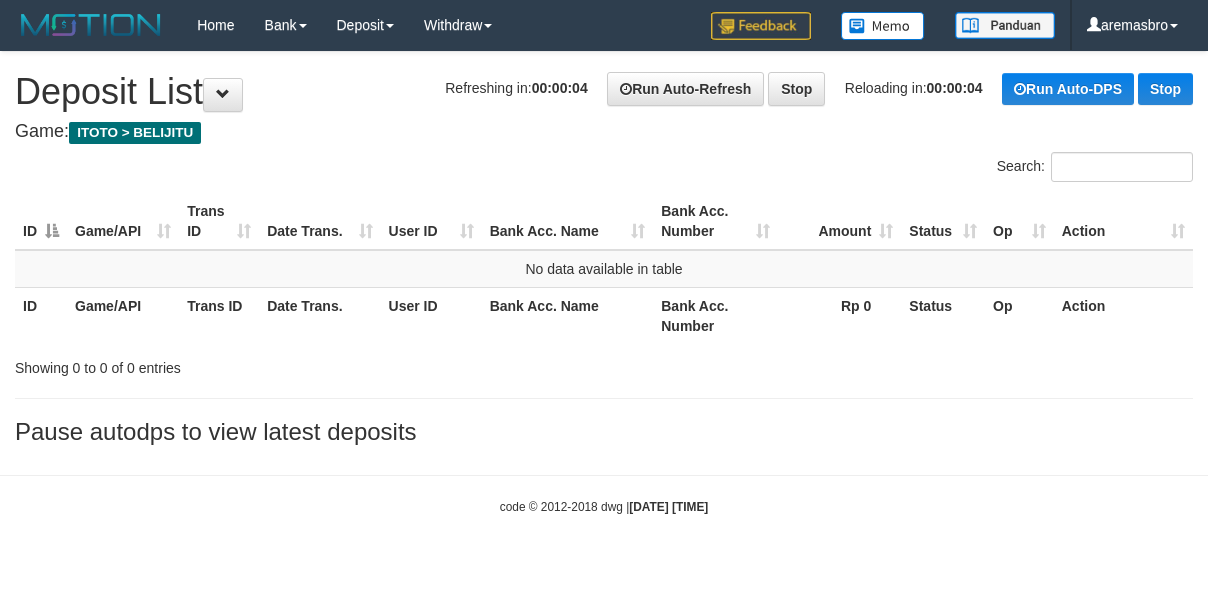 scroll, scrollTop: 0, scrollLeft: 0, axis: both 